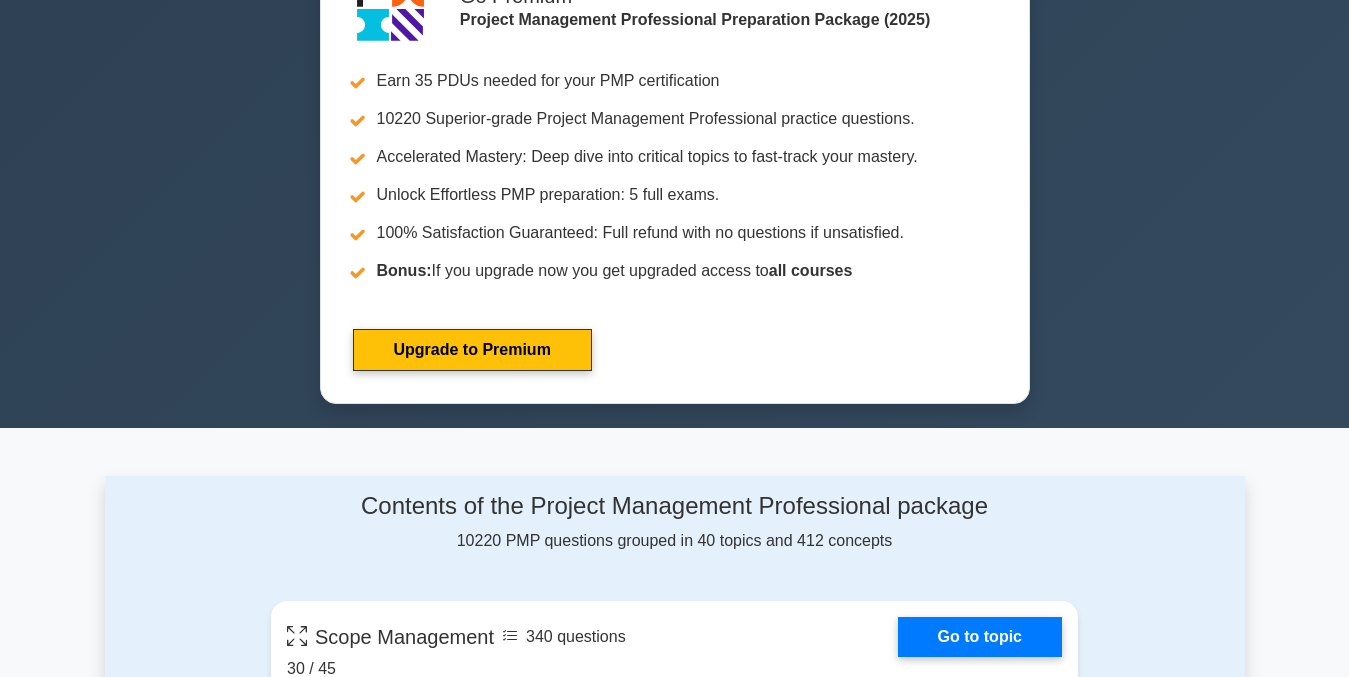 scroll, scrollTop: 856, scrollLeft: 0, axis: vertical 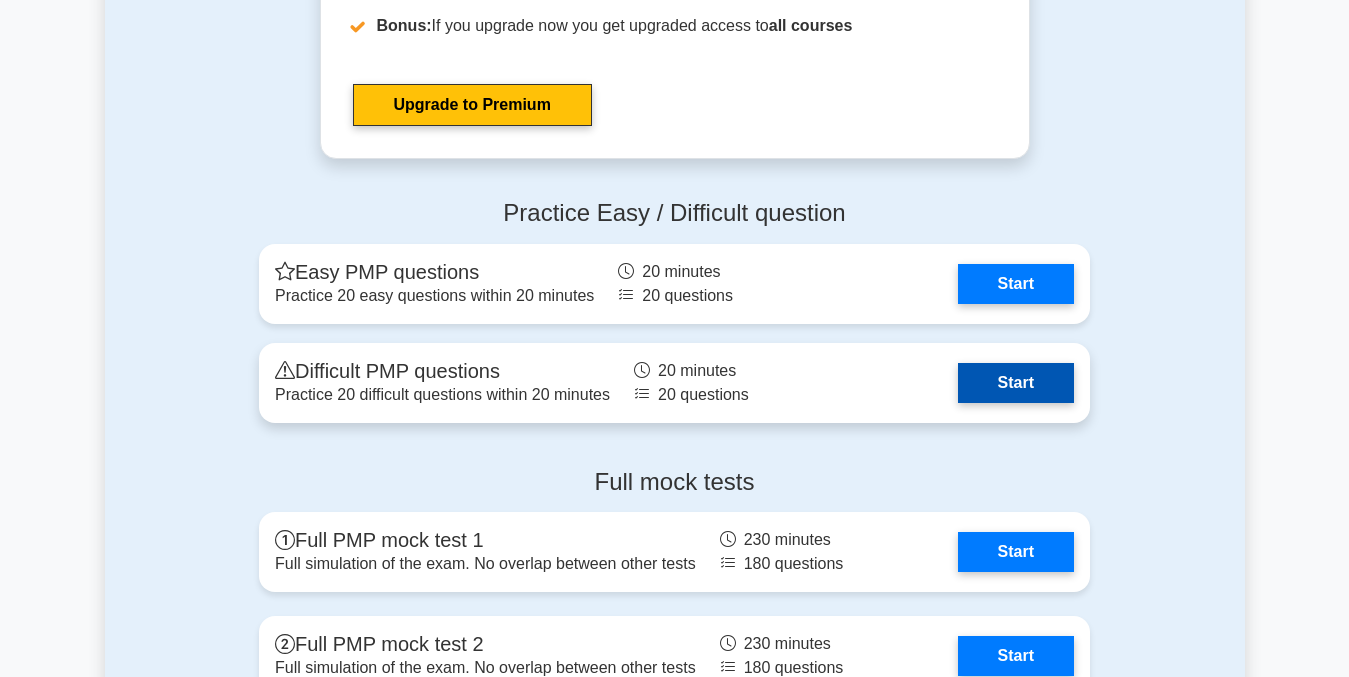 click on "Start" at bounding box center [1016, 383] 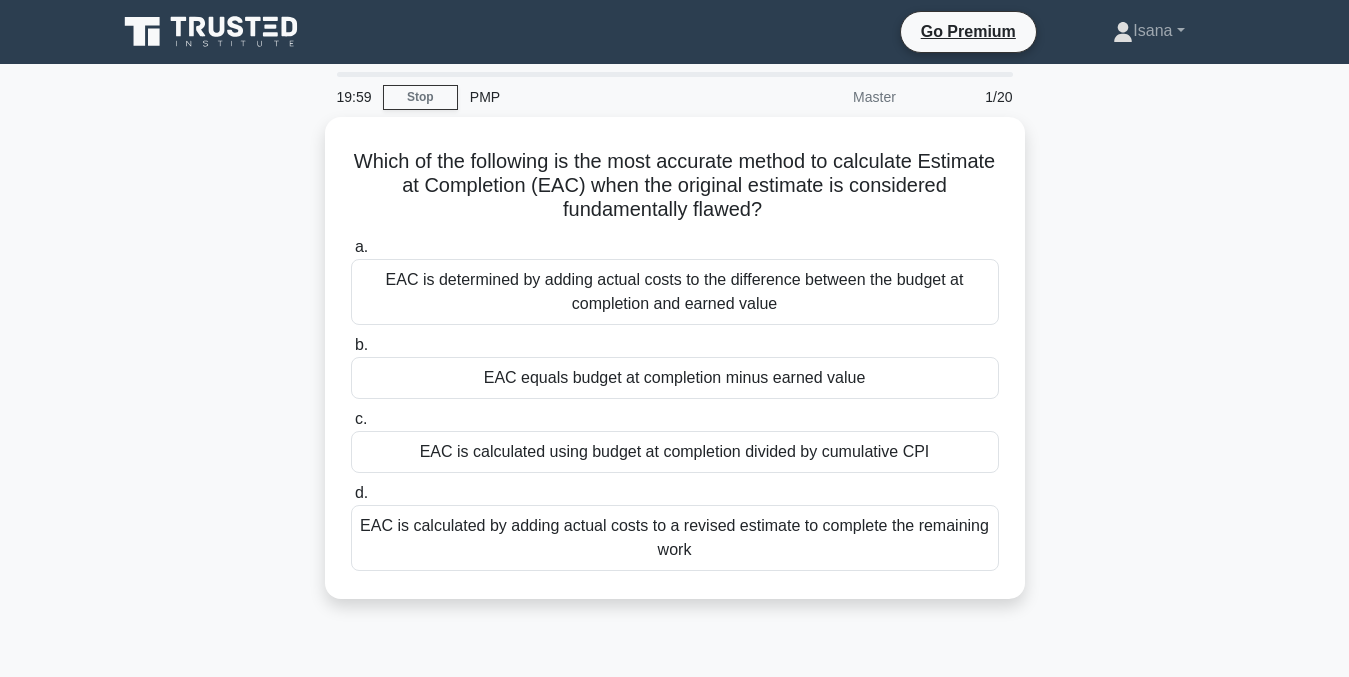 scroll, scrollTop: 0, scrollLeft: 0, axis: both 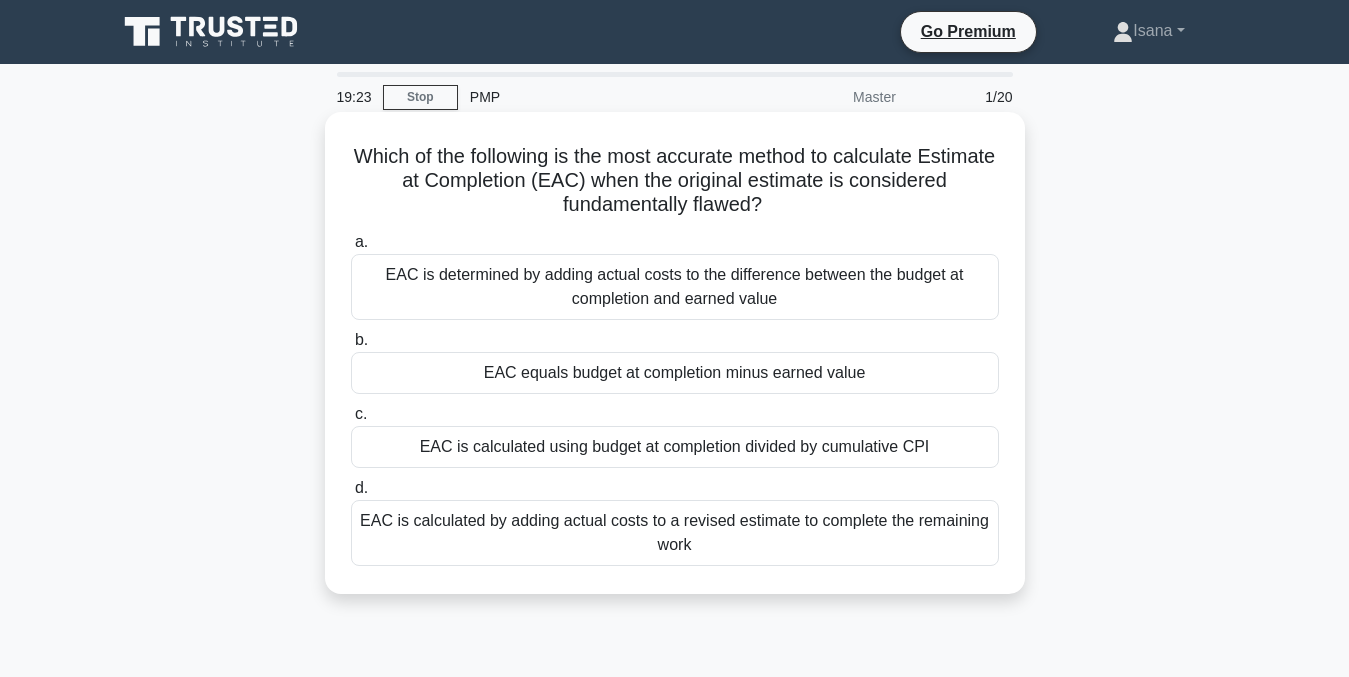 click on "EAC is determined by adding actual costs to the difference between the budget at completion and earned value" at bounding box center (675, 287) 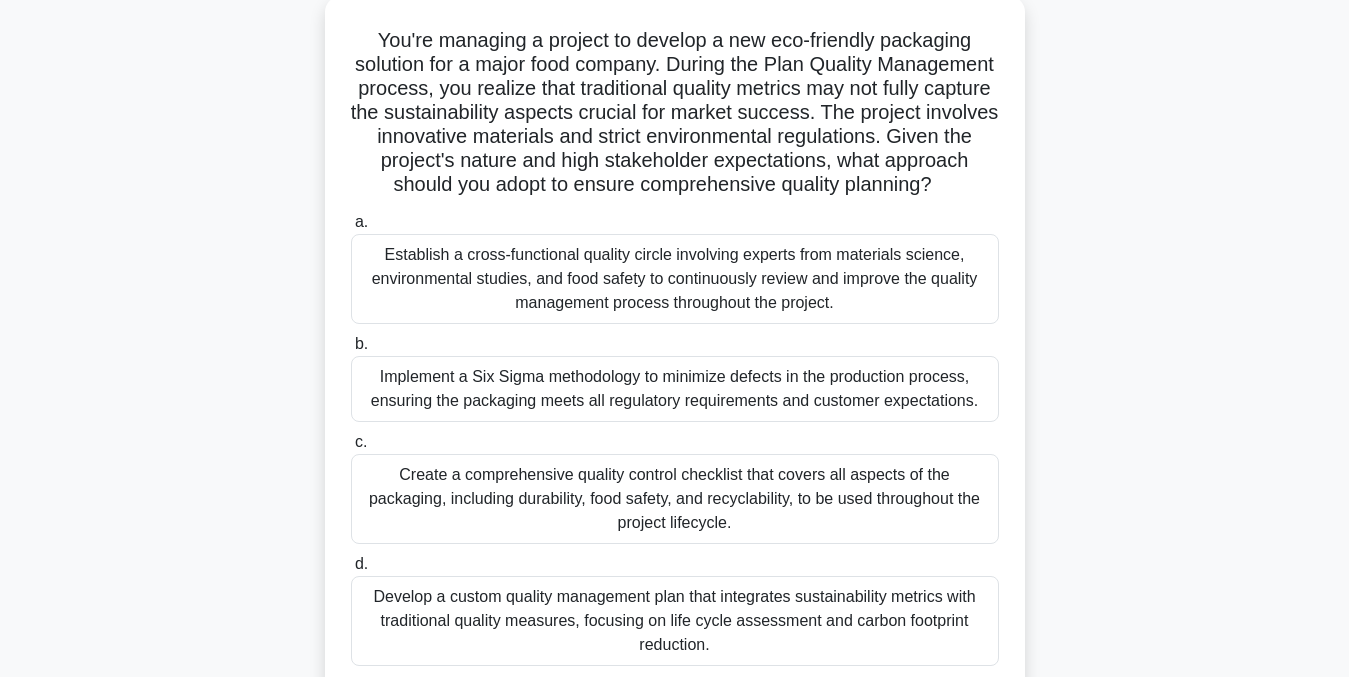 scroll, scrollTop: 124, scrollLeft: 0, axis: vertical 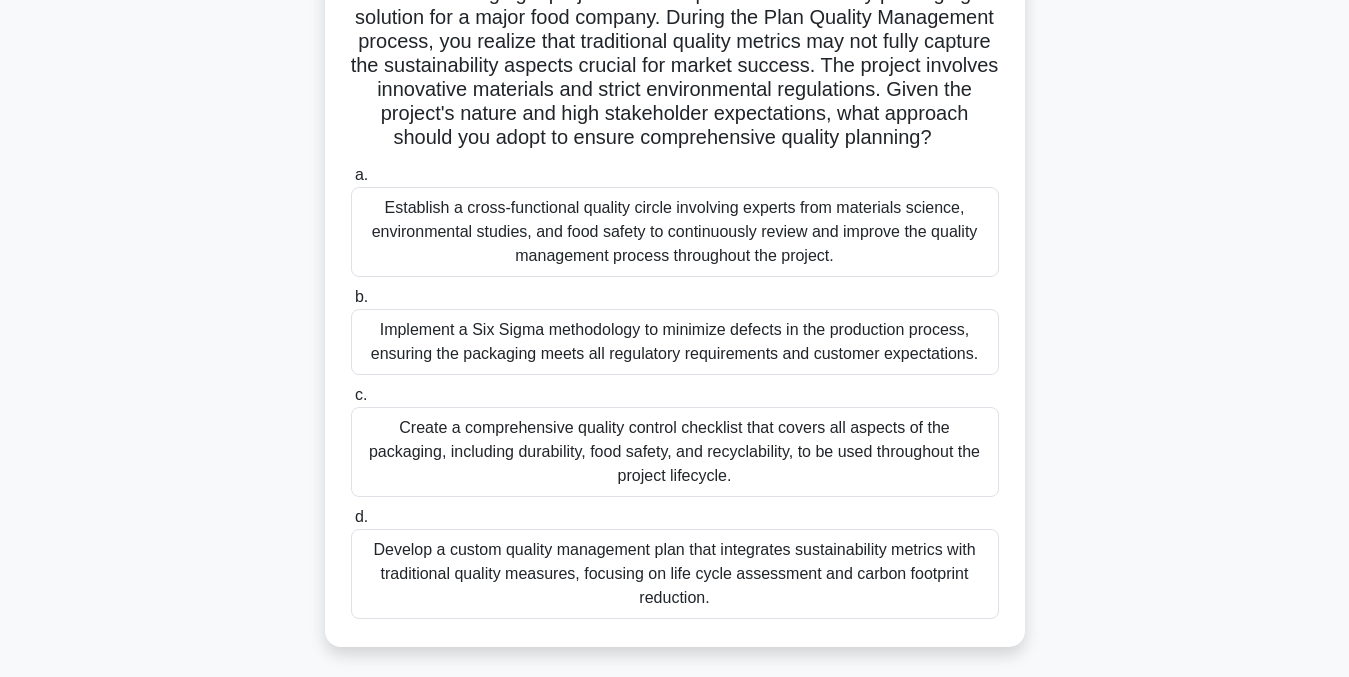 click on "Establish a cross-functional quality circle involving experts from materials science, environmental studies, and food safety to continuously review and improve the quality management process throughout the project." at bounding box center (675, 232) 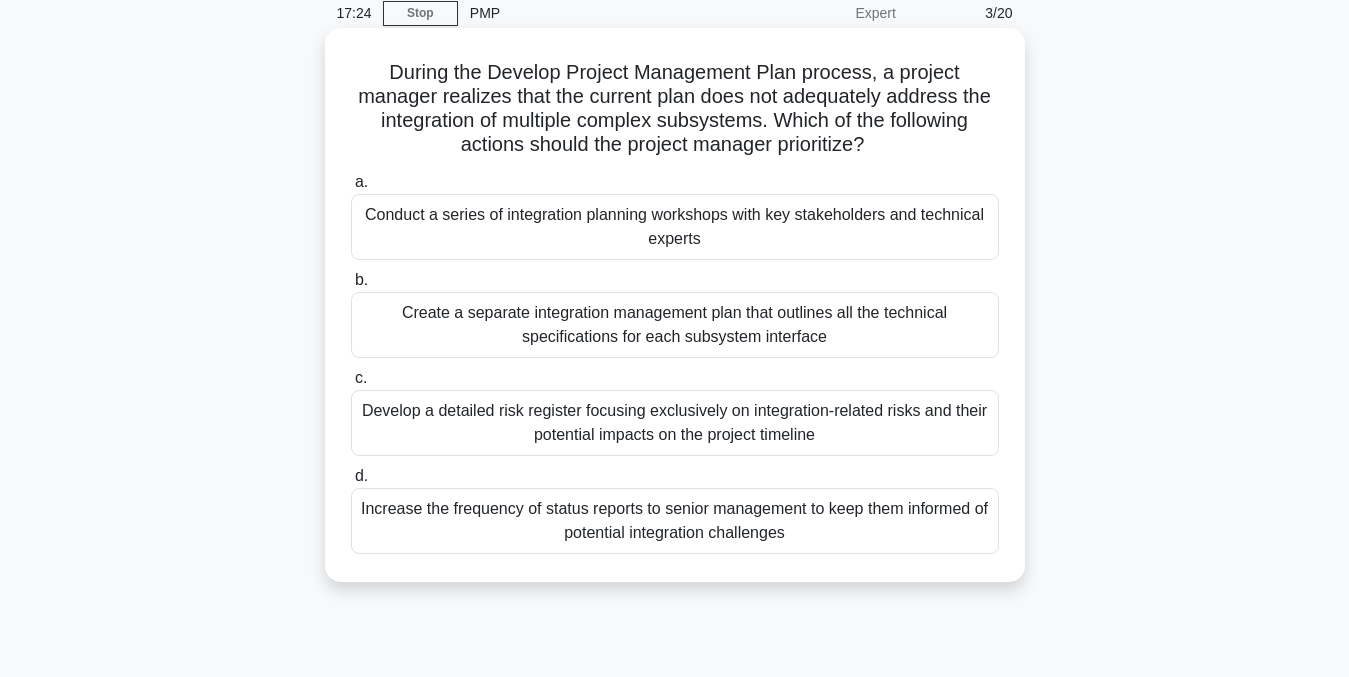 scroll, scrollTop: 0, scrollLeft: 0, axis: both 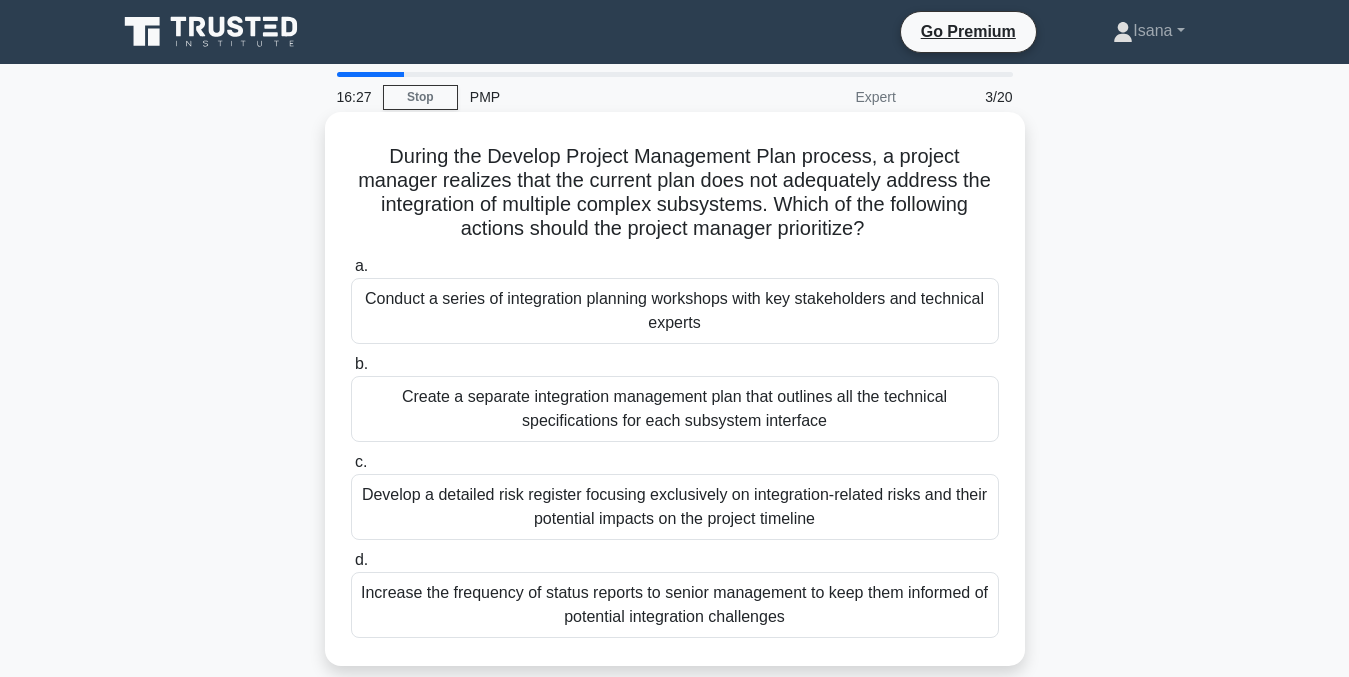 click on "Conduct a series of integration planning workshops with key stakeholders and technical experts" at bounding box center (675, 311) 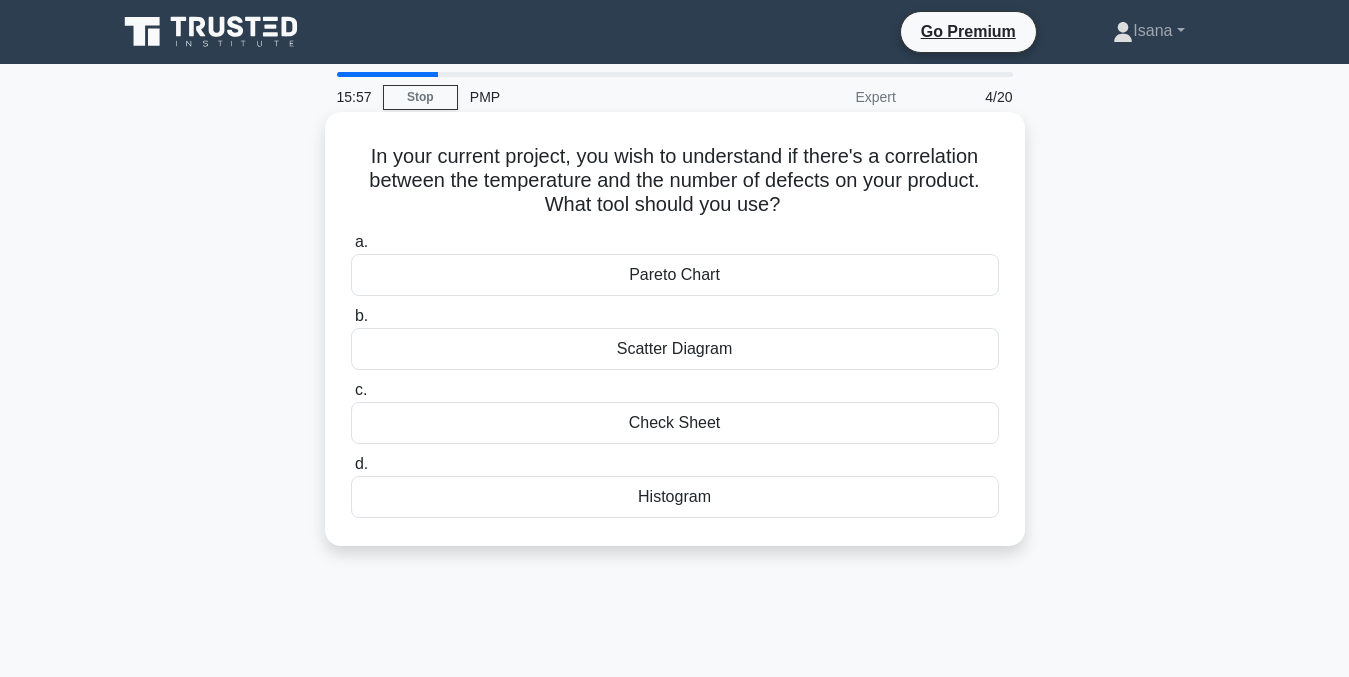 click on "Scatter Diagram" at bounding box center [675, 349] 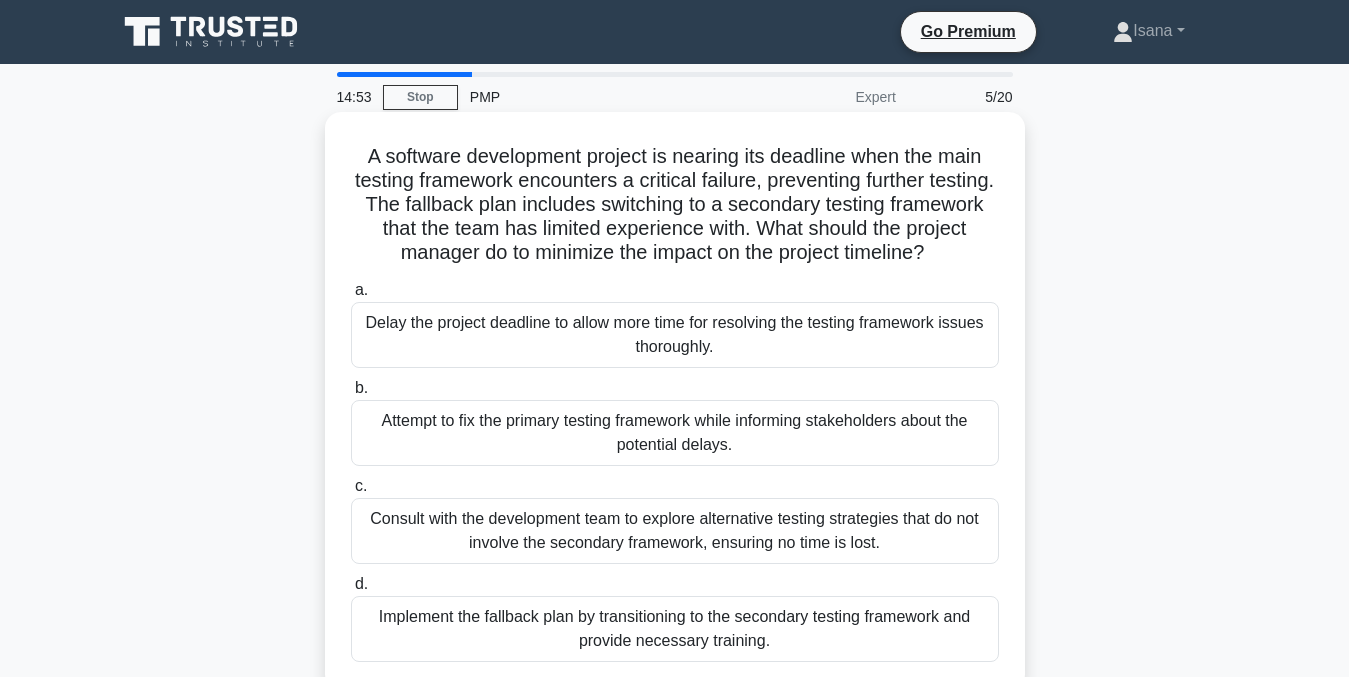 click on "Implement the fallback plan by transitioning to the secondary testing framework and provide necessary training." at bounding box center [675, 629] 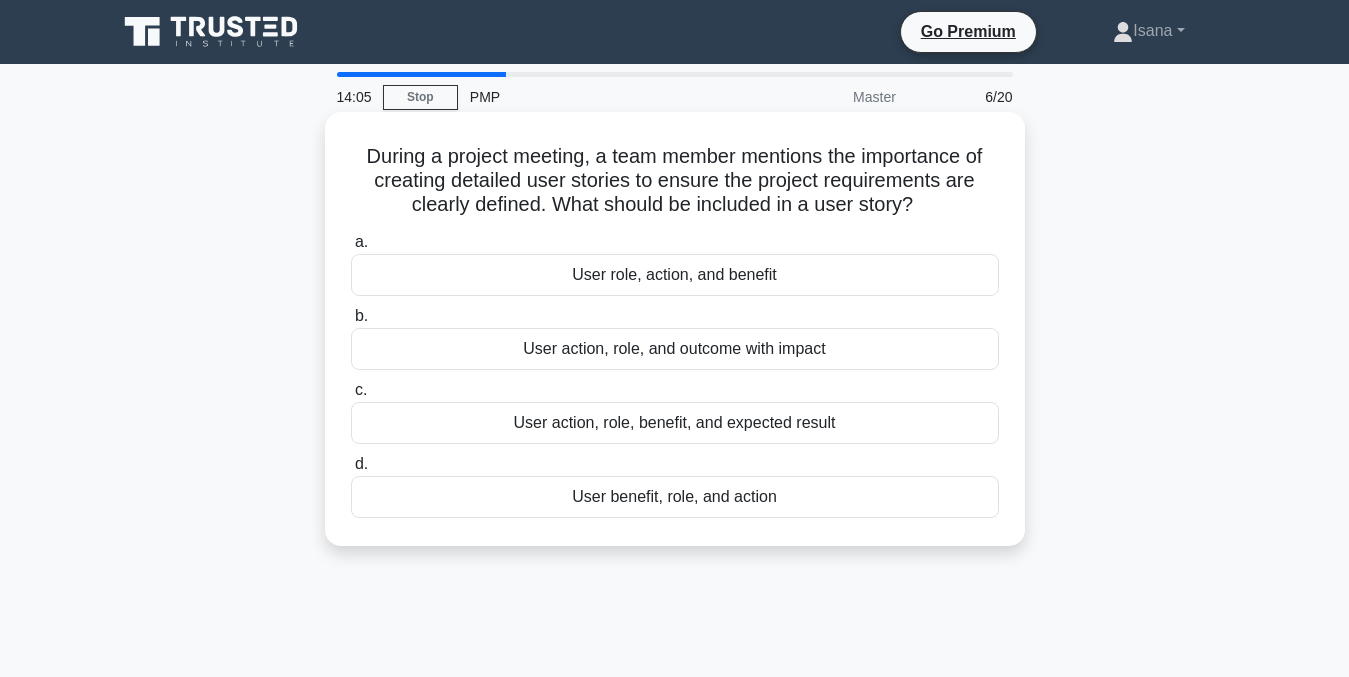 click on "User action, role, benefit, and expected result" at bounding box center (675, 423) 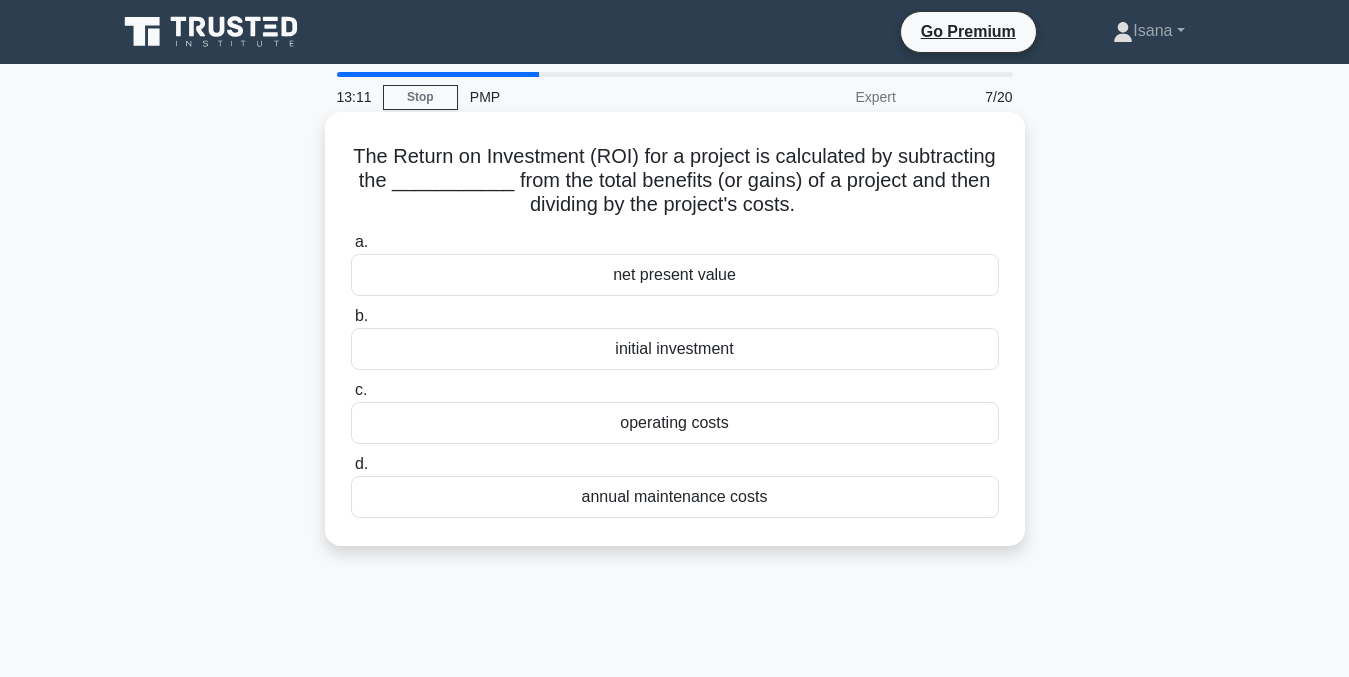 click on "net present value" at bounding box center (675, 275) 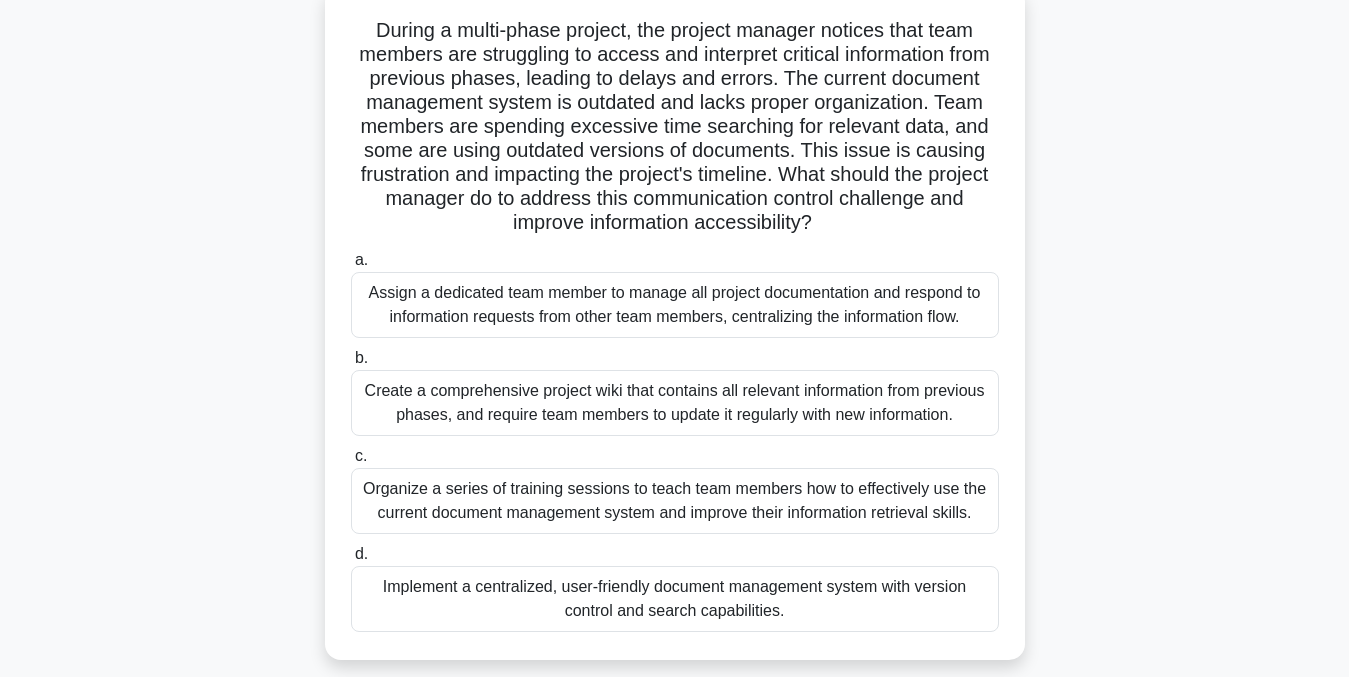 scroll, scrollTop: 134, scrollLeft: 0, axis: vertical 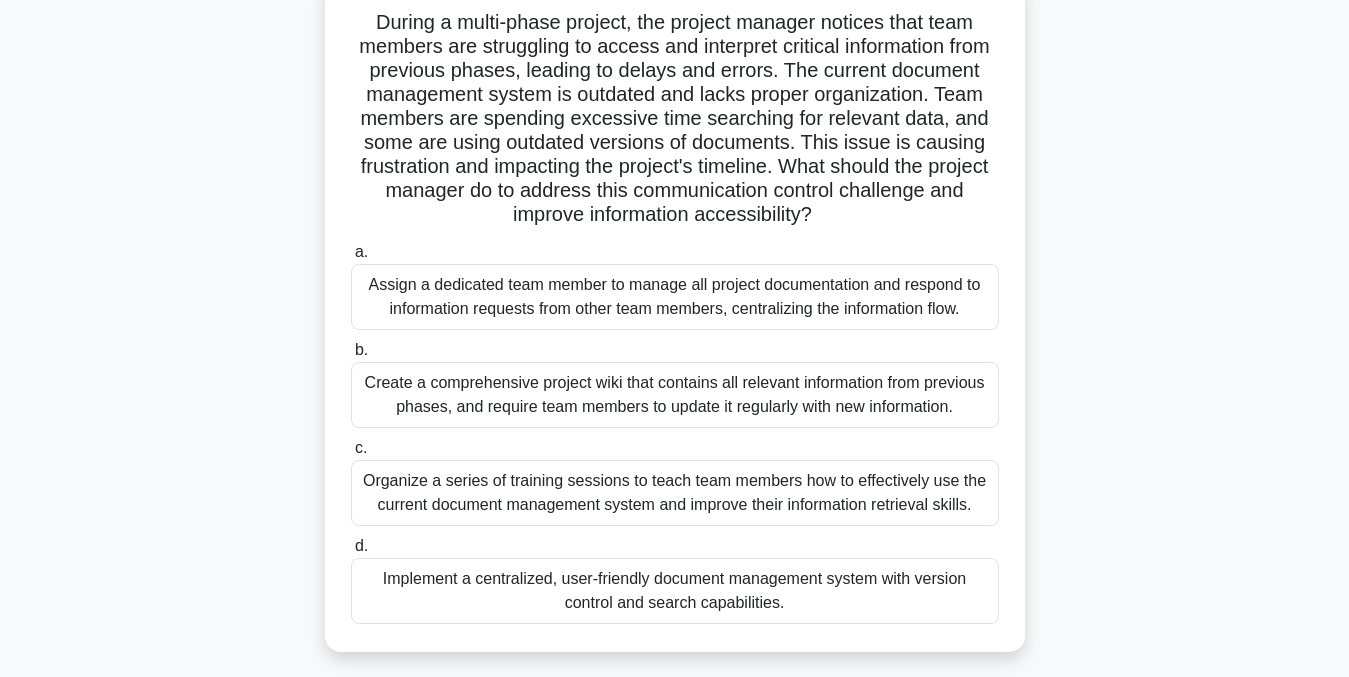 click on "Implement a centralized, user-friendly document management system with version control and search capabilities." at bounding box center (675, 591) 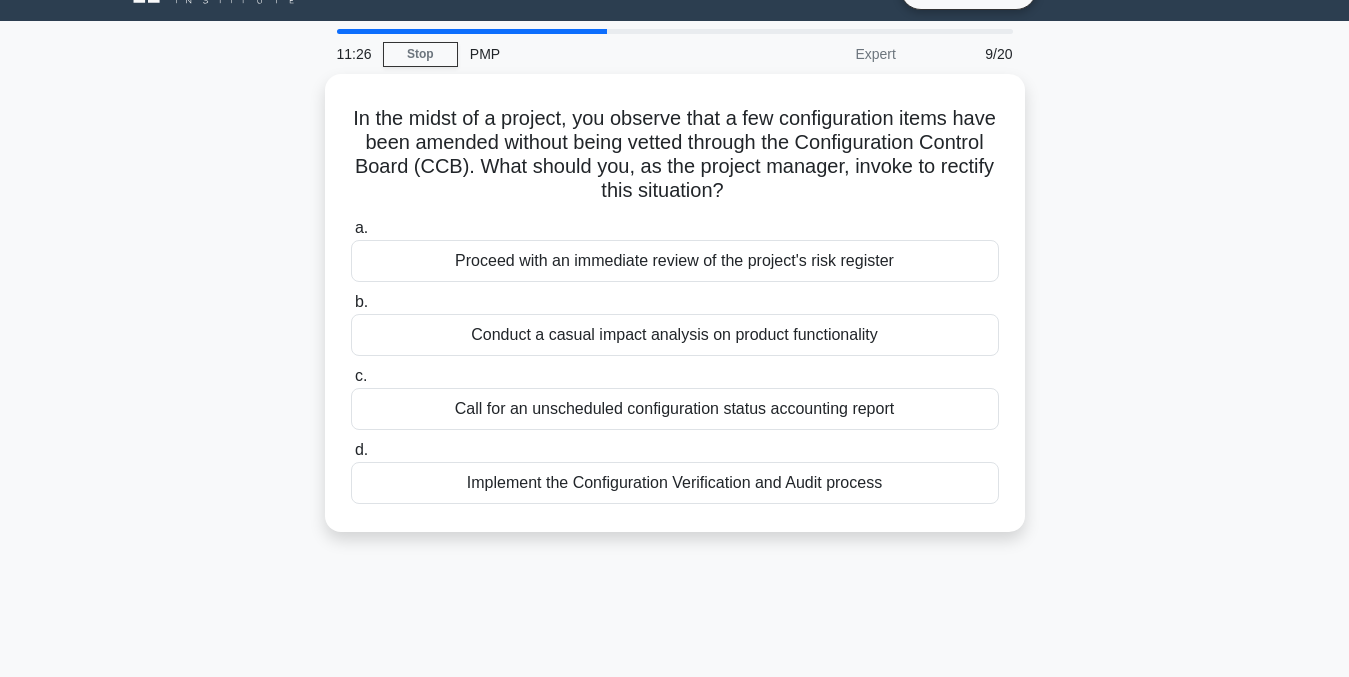 scroll, scrollTop: 0, scrollLeft: 0, axis: both 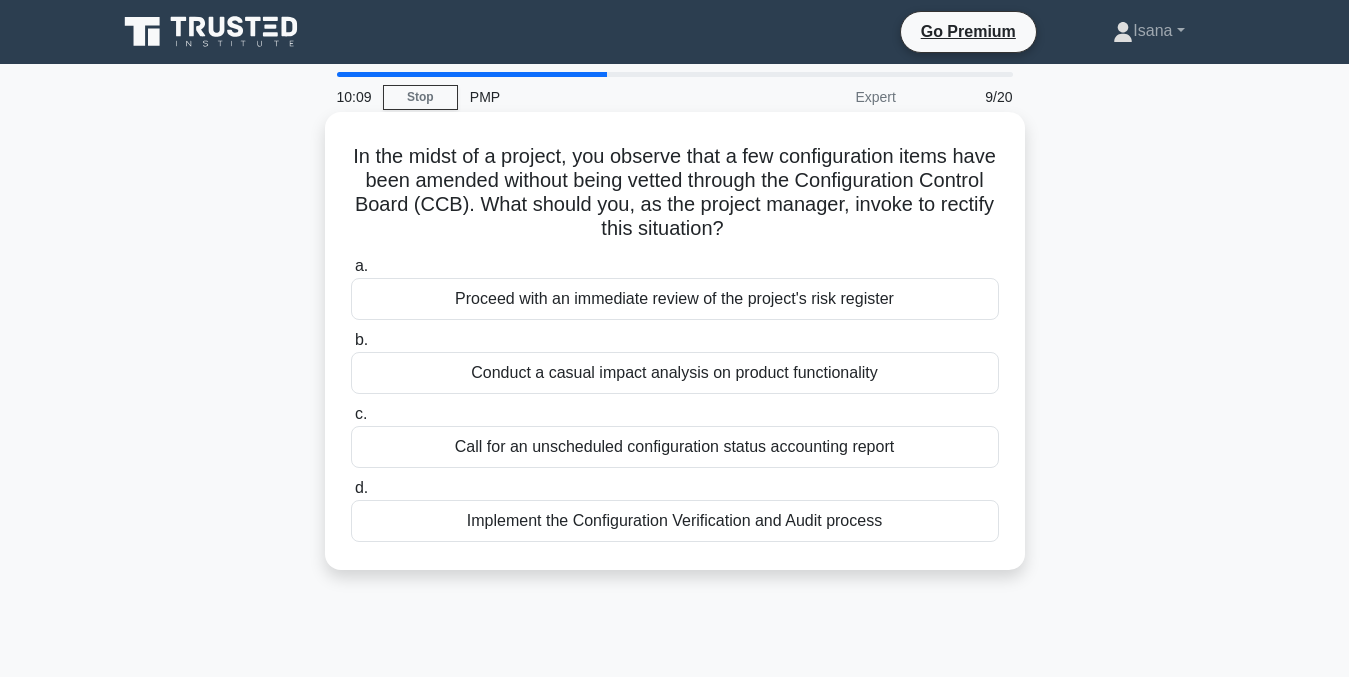 click on "Conduct a casual impact analysis on product functionality" at bounding box center [675, 373] 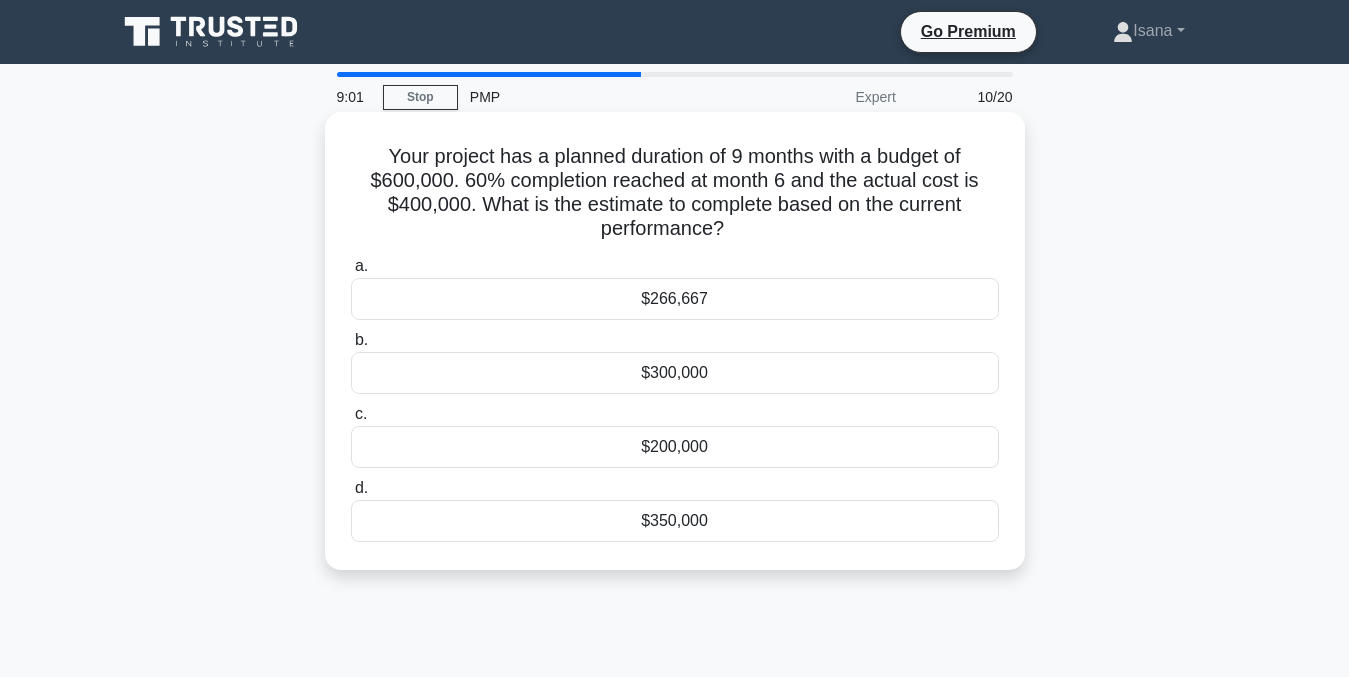 click on "$300,000" at bounding box center (675, 373) 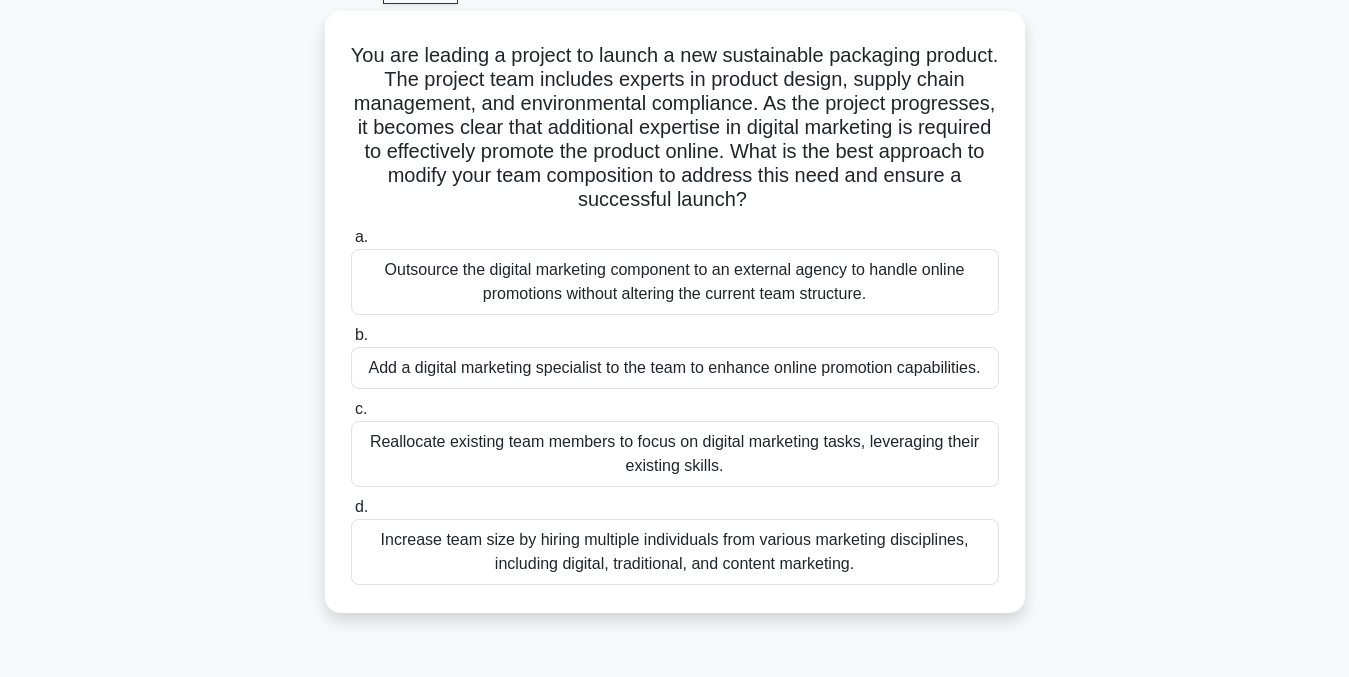 scroll, scrollTop: 111, scrollLeft: 0, axis: vertical 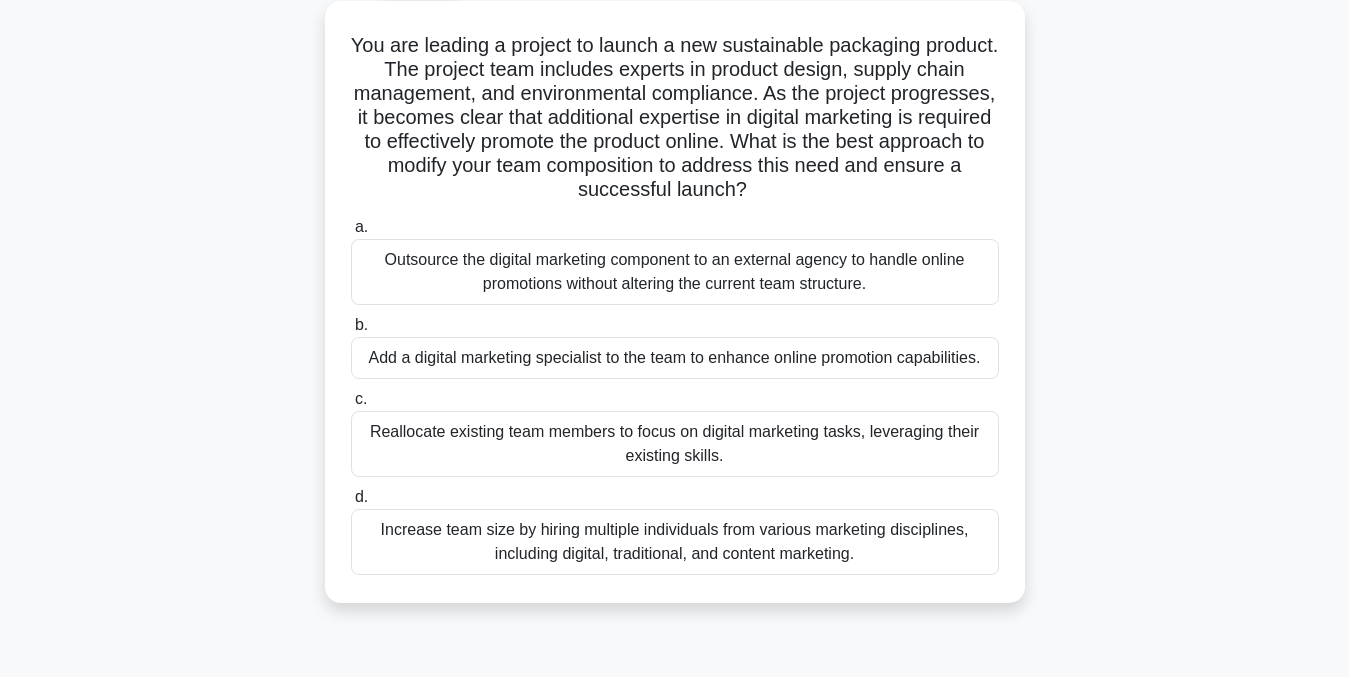 click on "Outsource the digital marketing component to an external agency to handle online promotions without altering the current team structure." at bounding box center [675, 272] 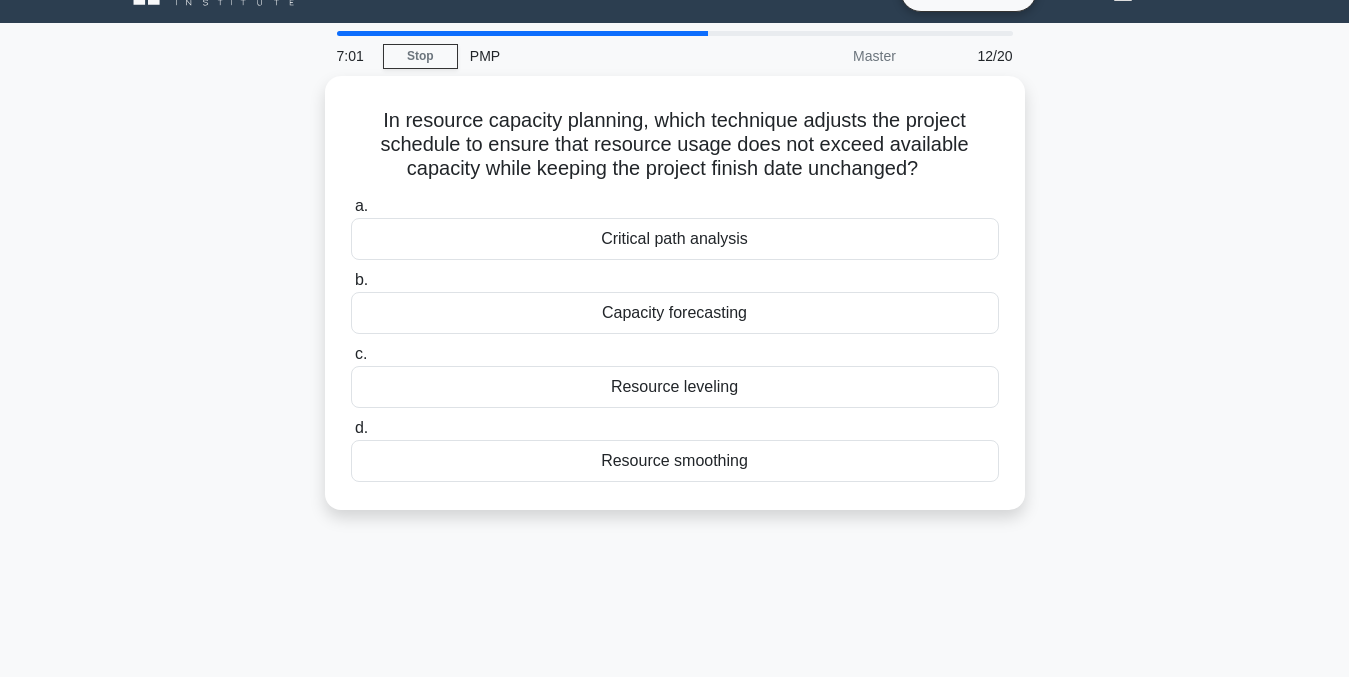 scroll, scrollTop: 0, scrollLeft: 0, axis: both 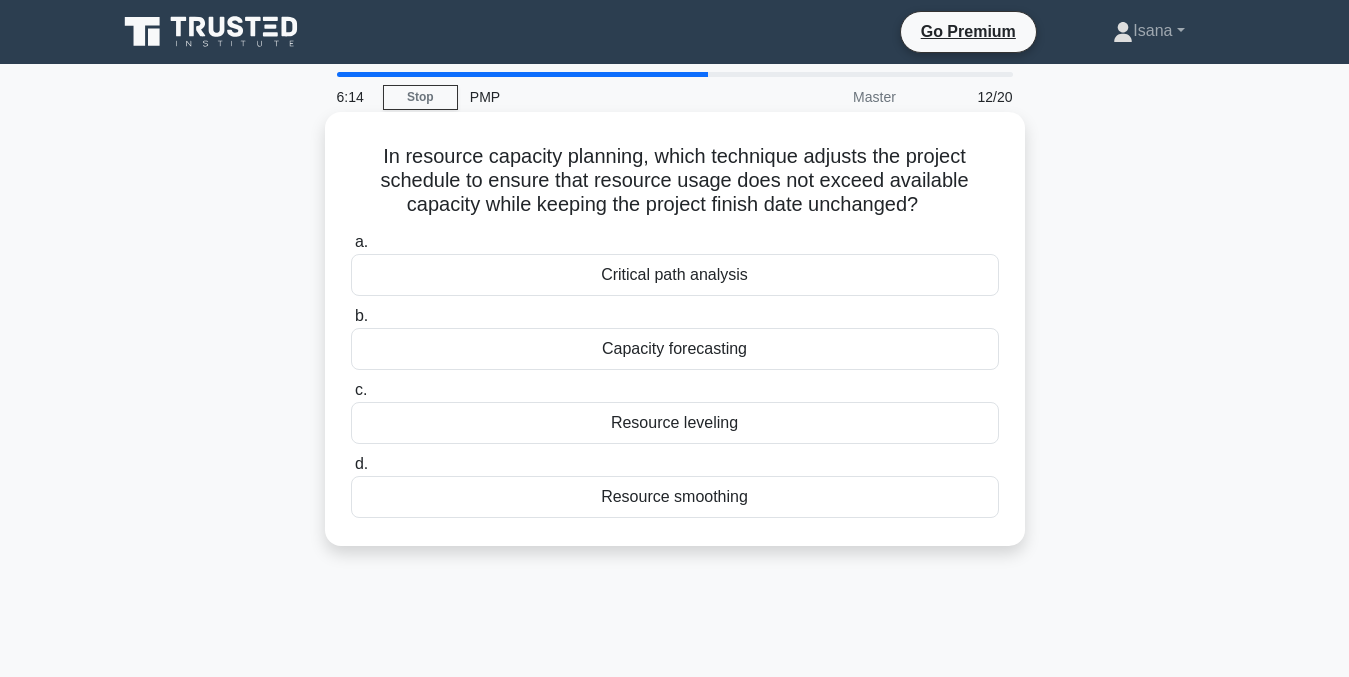 click on "Resource leveling" at bounding box center [675, 423] 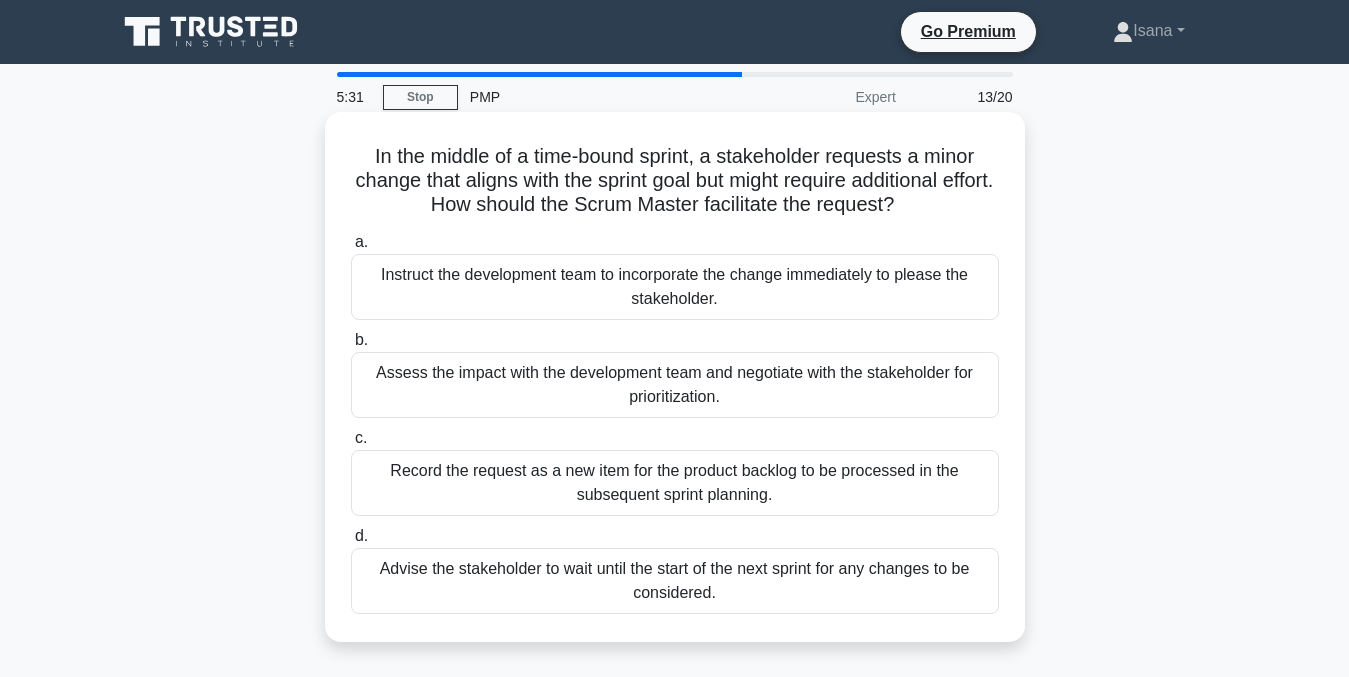 click on "Assess the impact with the development team and negotiate with the stakeholder for prioritization." at bounding box center (675, 385) 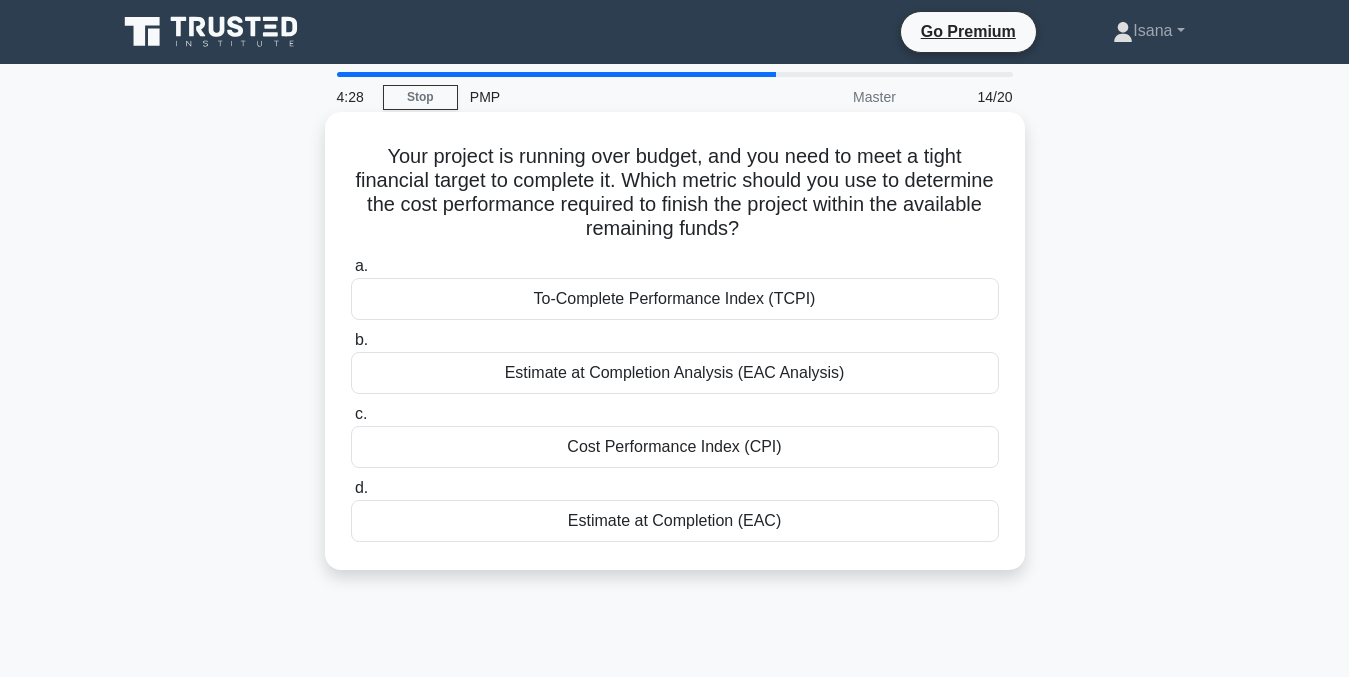 click on "Estimate at Completion Analysis (EAC Analysis)" at bounding box center (675, 373) 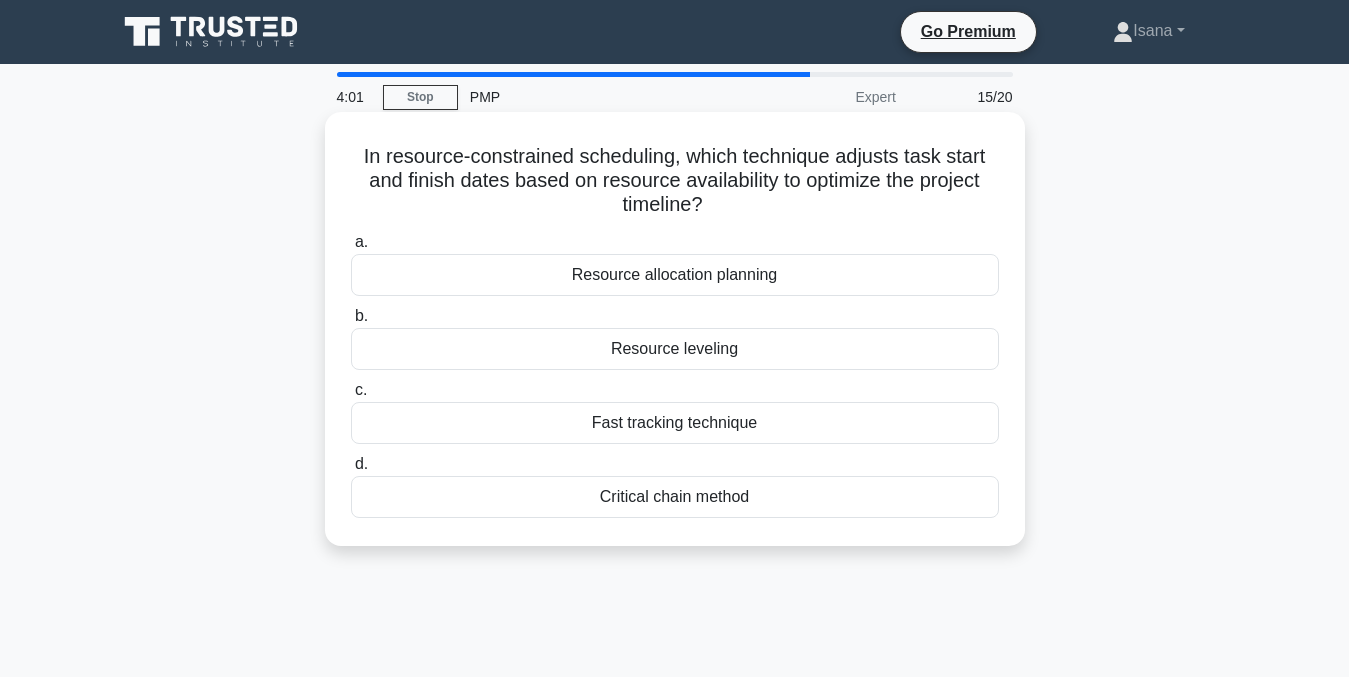 click on "Resource leveling" at bounding box center (675, 349) 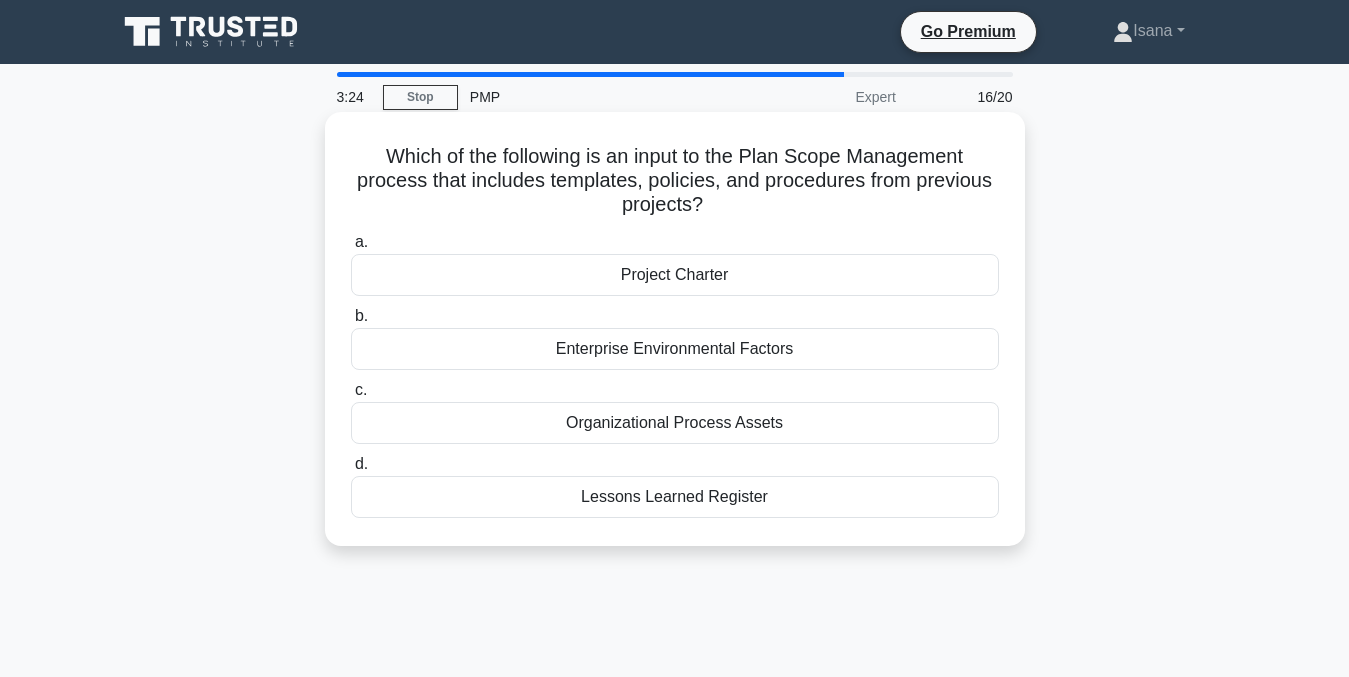 click on "Organizational Process Assets" at bounding box center (675, 423) 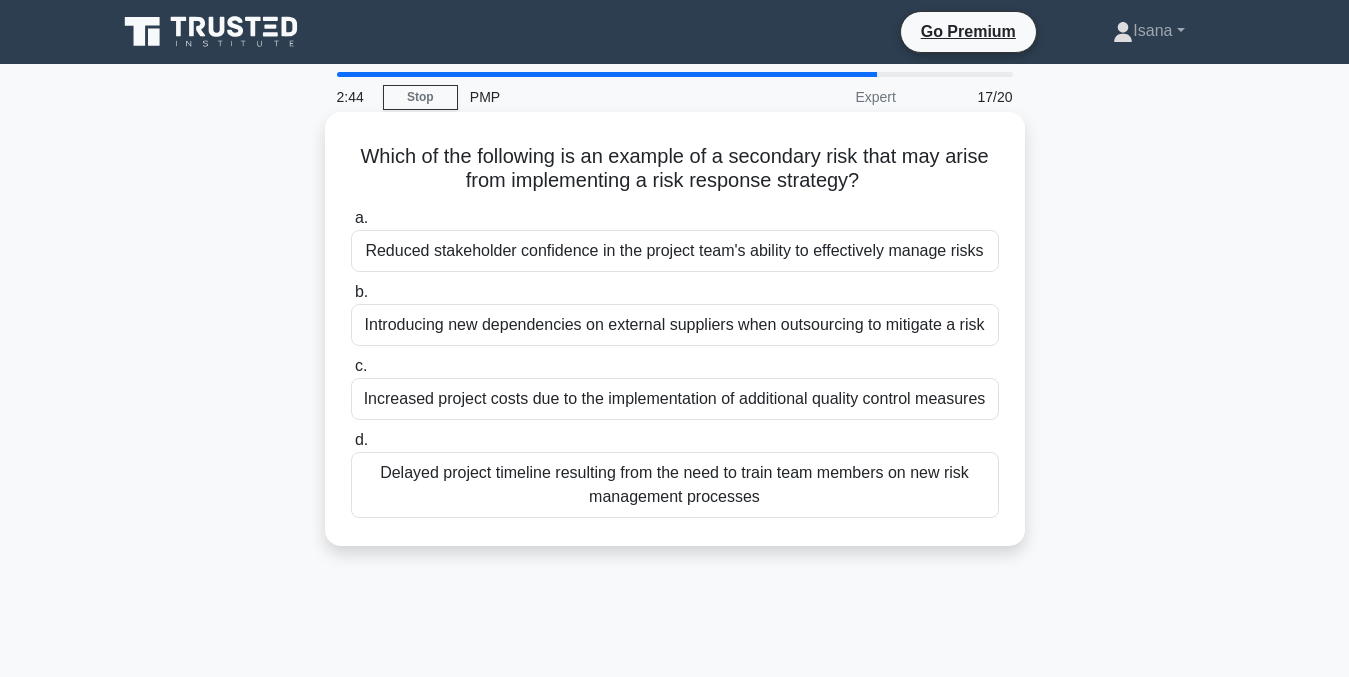 click on "Delayed project timeline resulting from the need to train team members on new risk management processes" at bounding box center [675, 485] 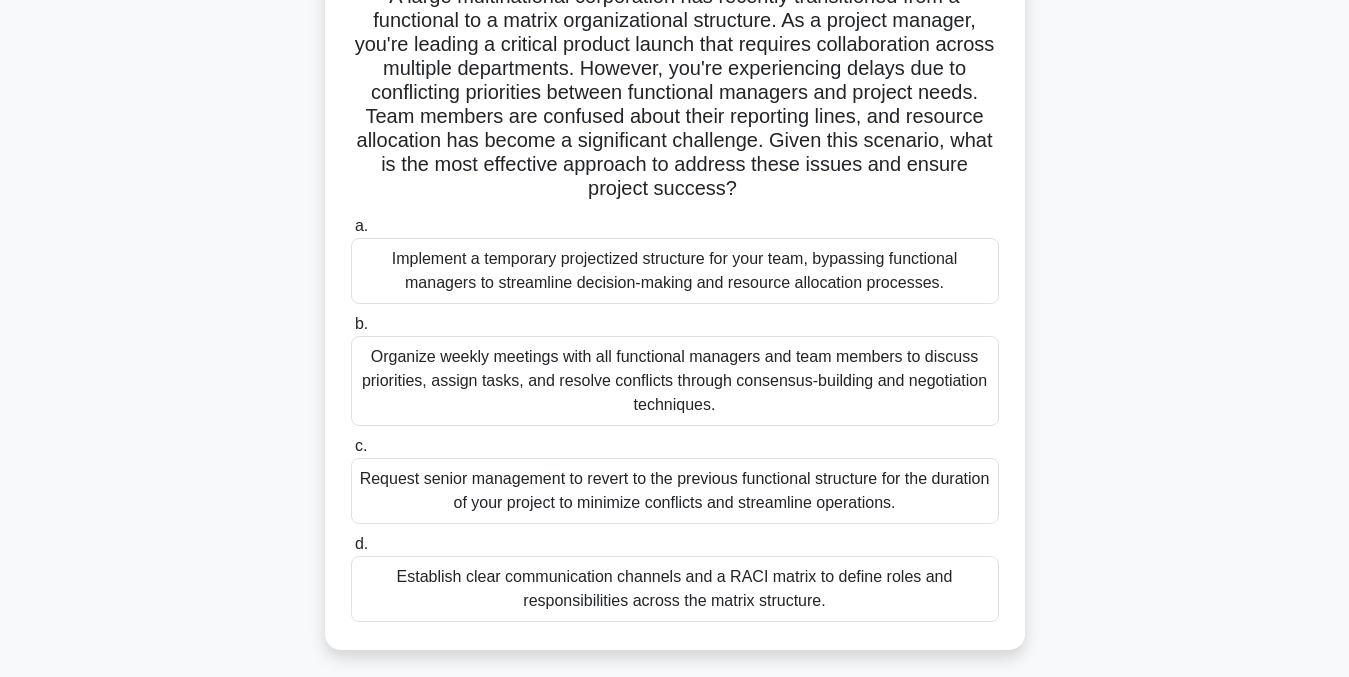 scroll, scrollTop: 168, scrollLeft: 0, axis: vertical 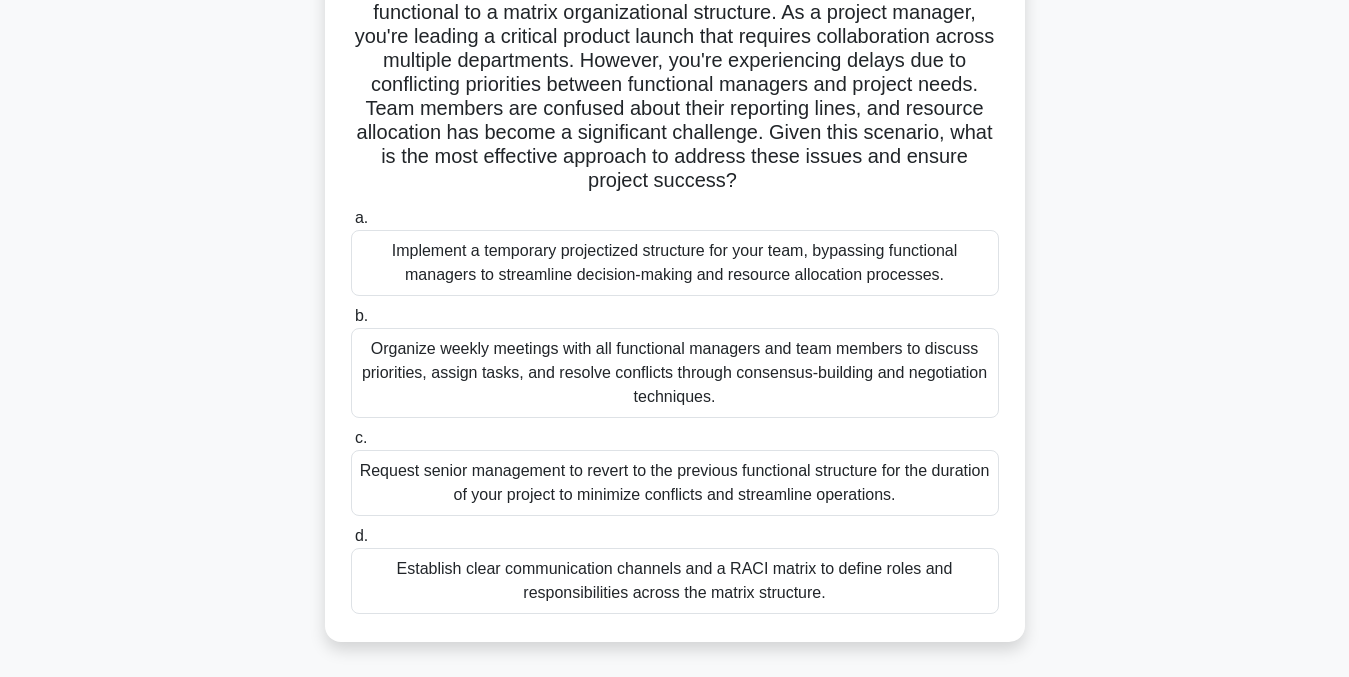 click on "Establish clear communication channels and a RACI matrix to define roles and responsibilities across the matrix structure." at bounding box center (675, 581) 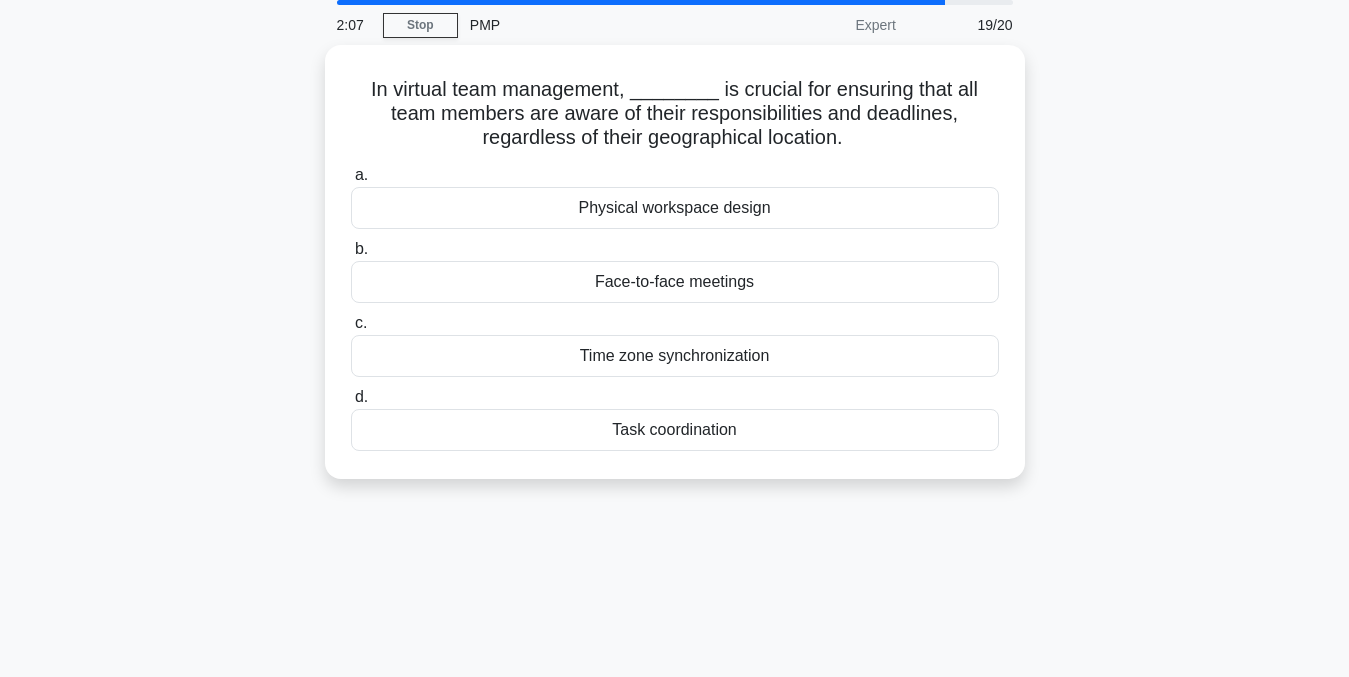 scroll, scrollTop: 0, scrollLeft: 0, axis: both 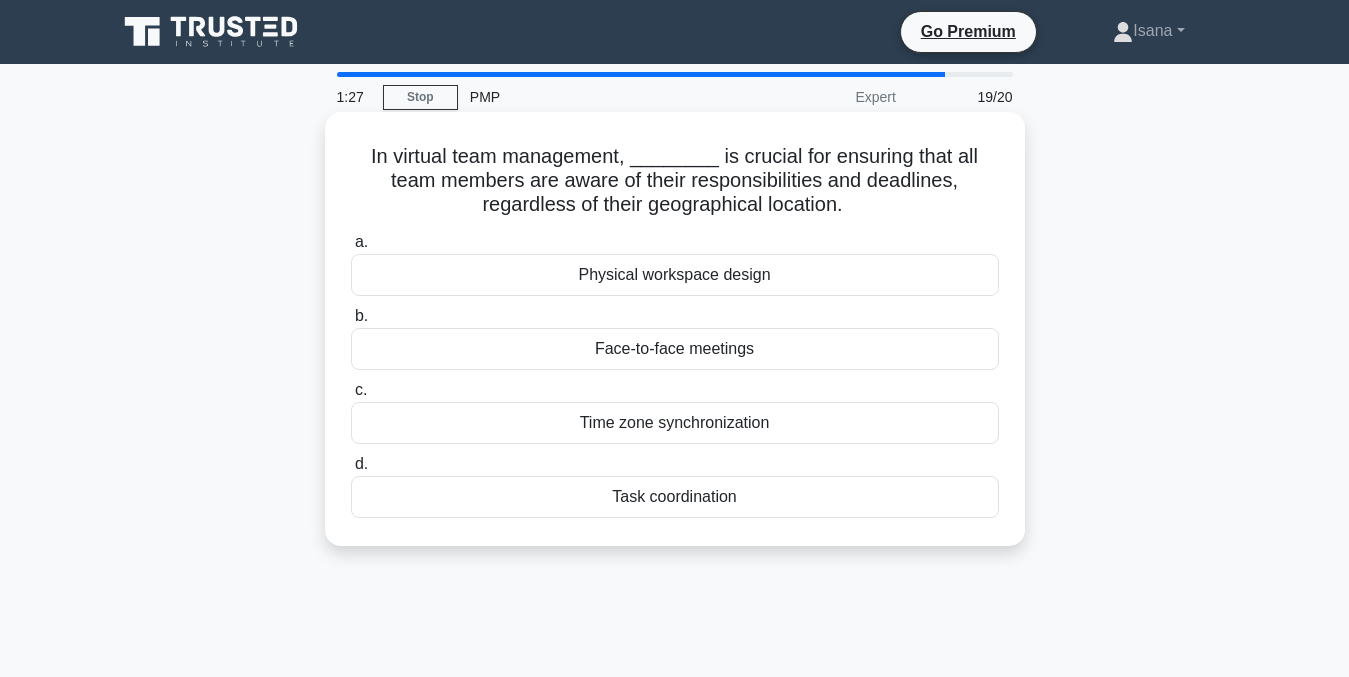click on "Time zone synchronization" at bounding box center (675, 423) 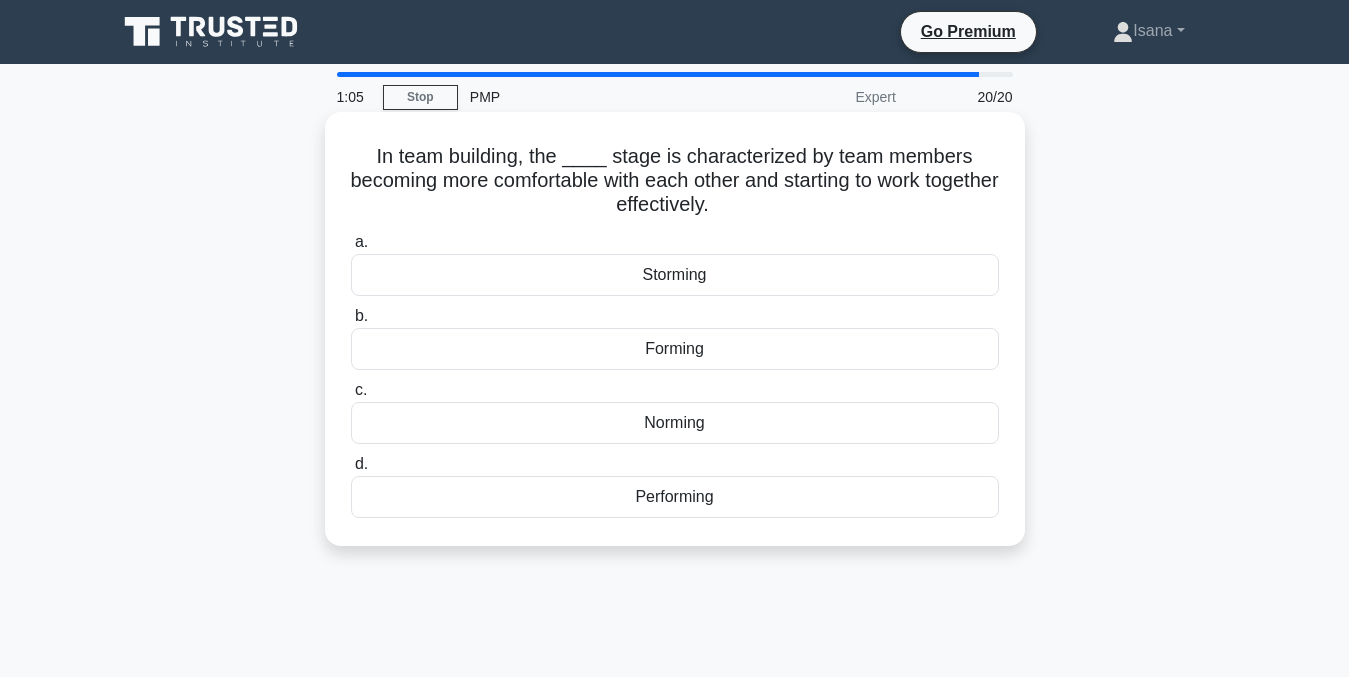 click on "Norming" at bounding box center [675, 423] 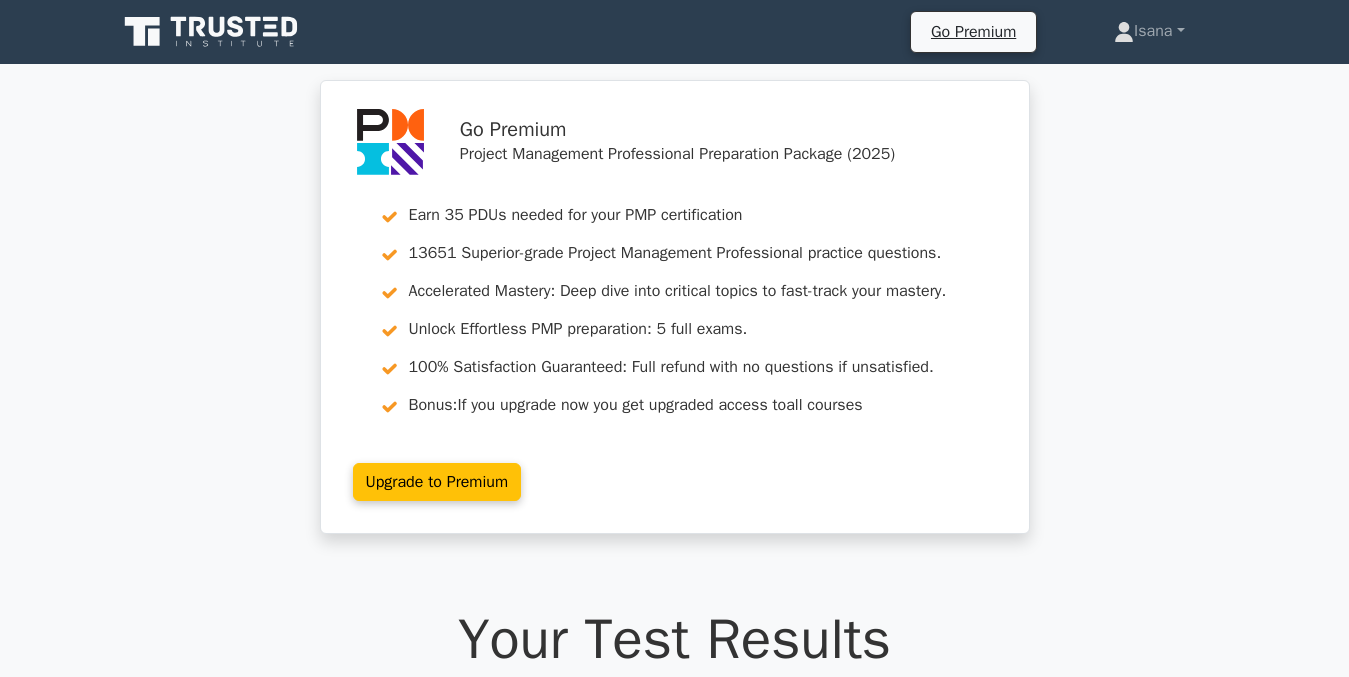 scroll, scrollTop: 0, scrollLeft: 0, axis: both 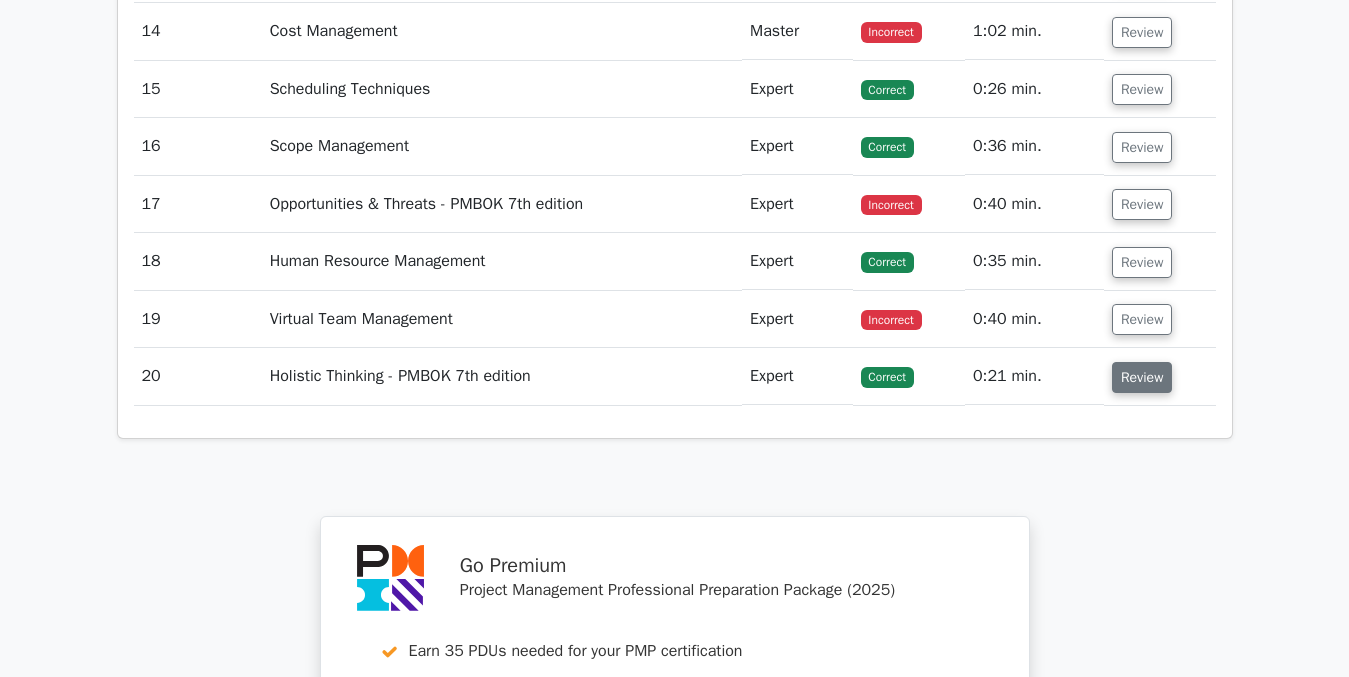 click on "Review" at bounding box center [1142, 377] 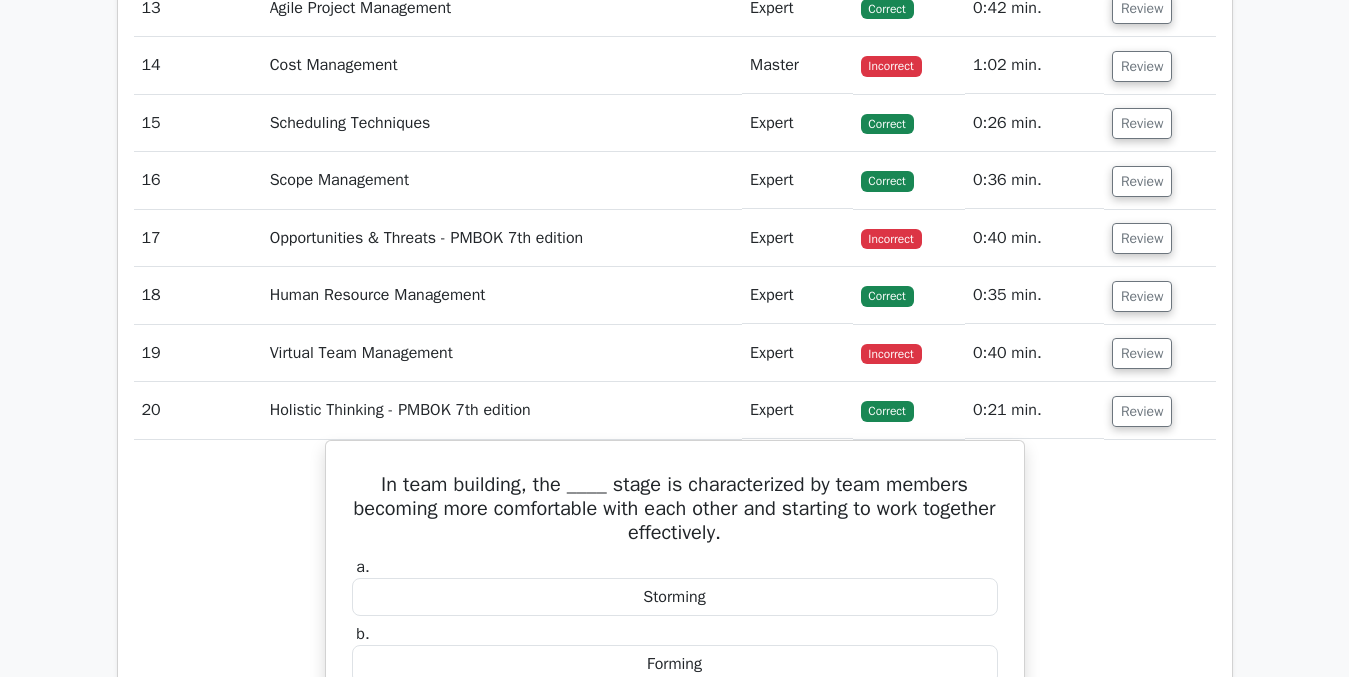 scroll, scrollTop: 3639, scrollLeft: 0, axis: vertical 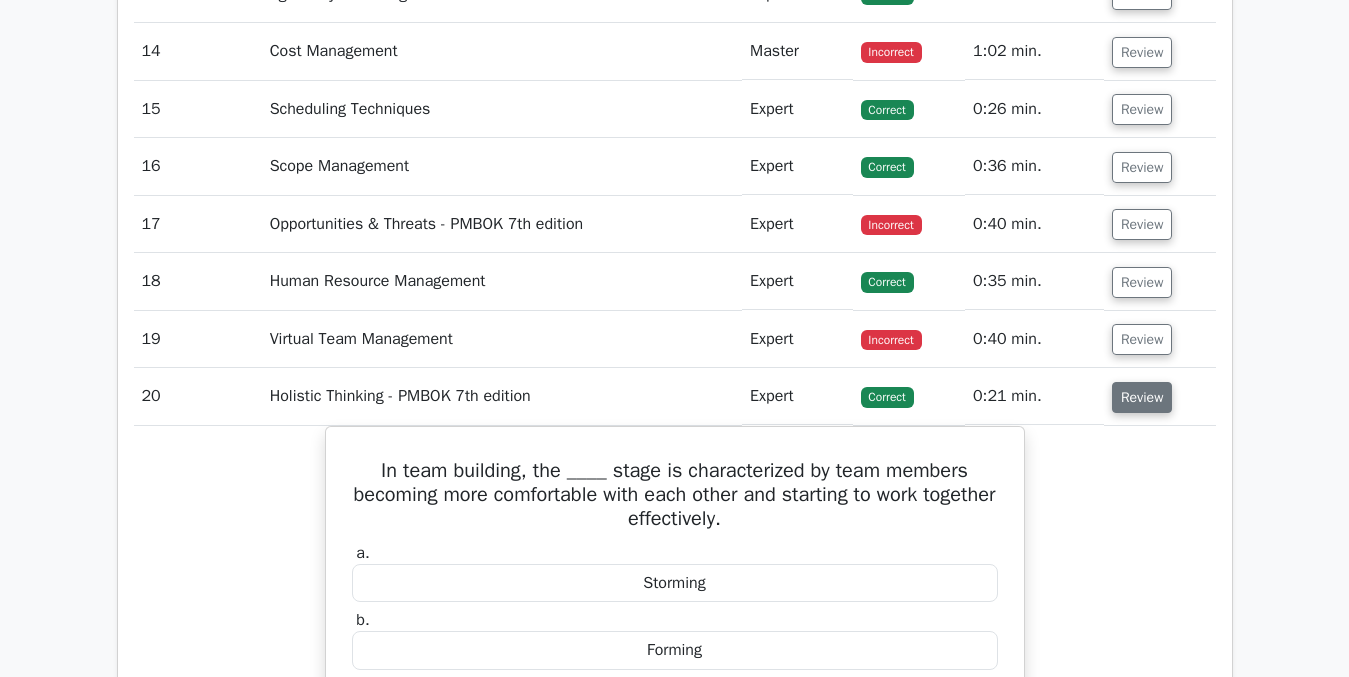 click on "Review" at bounding box center (1142, 397) 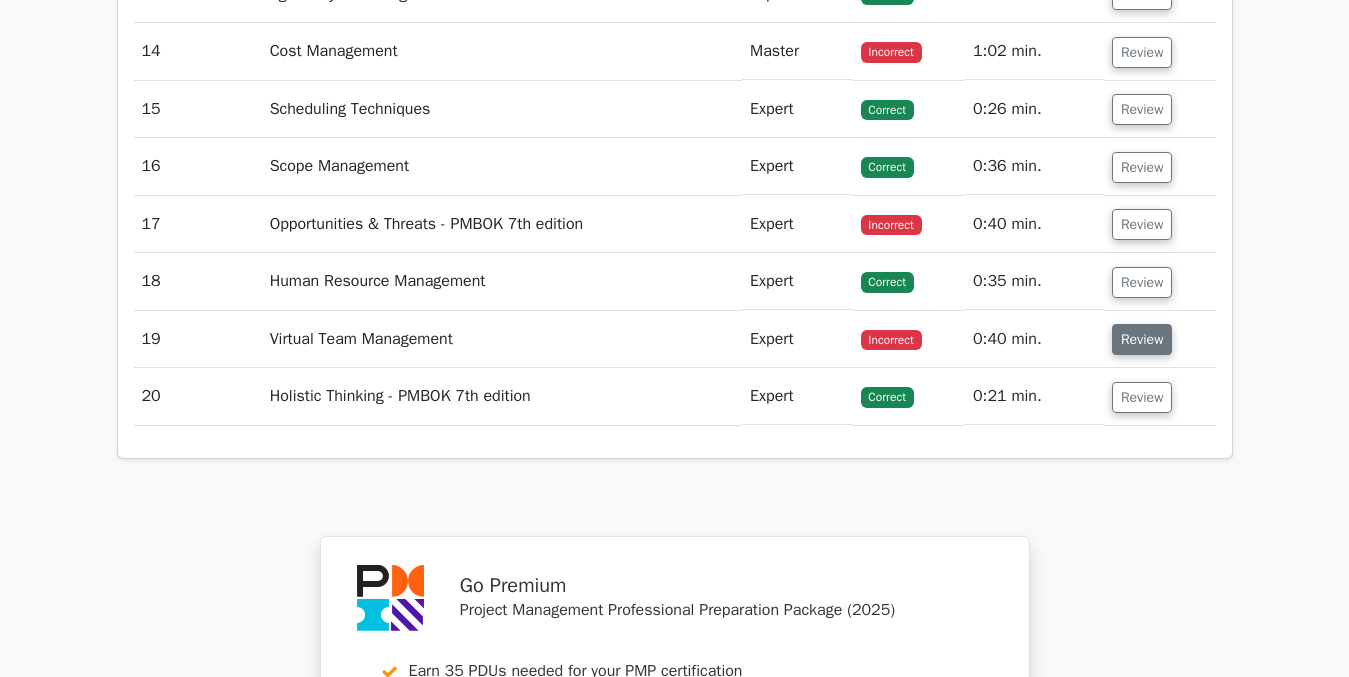 click on "Review" at bounding box center (1142, 339) 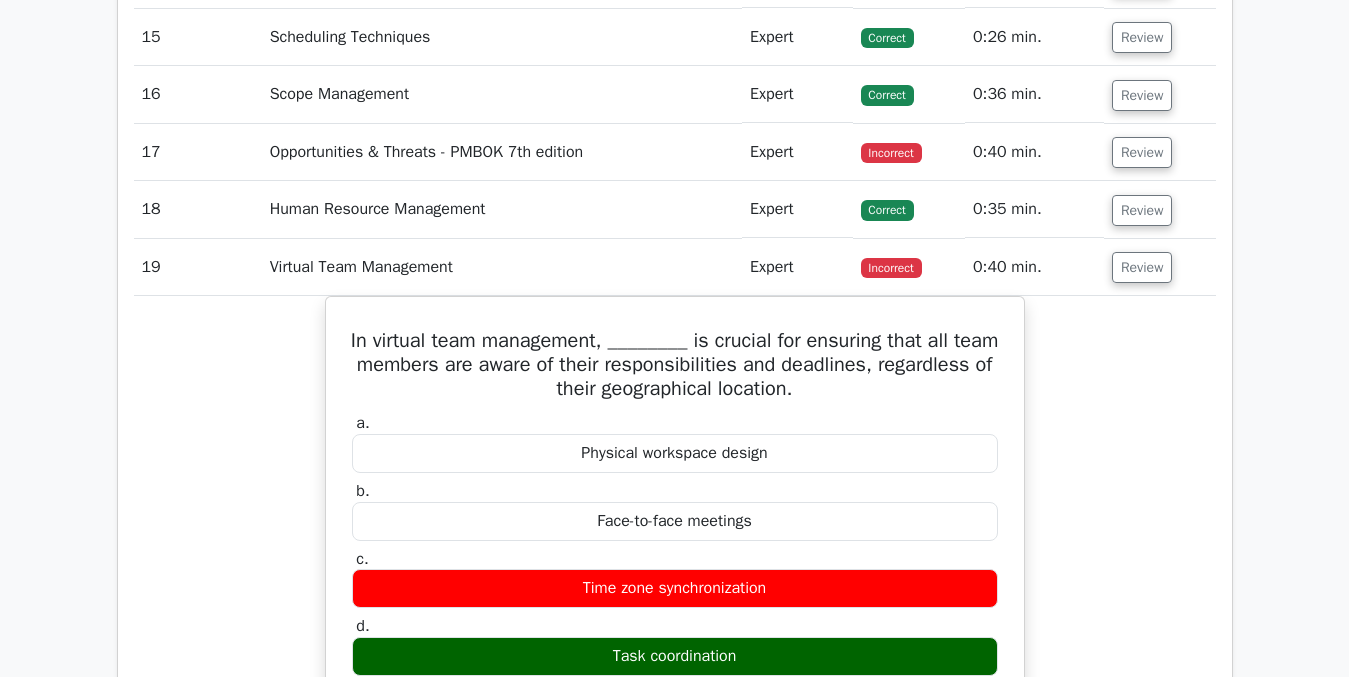 scroll, scrollTop: 3774, scrollLeft: 0, axis: vertical 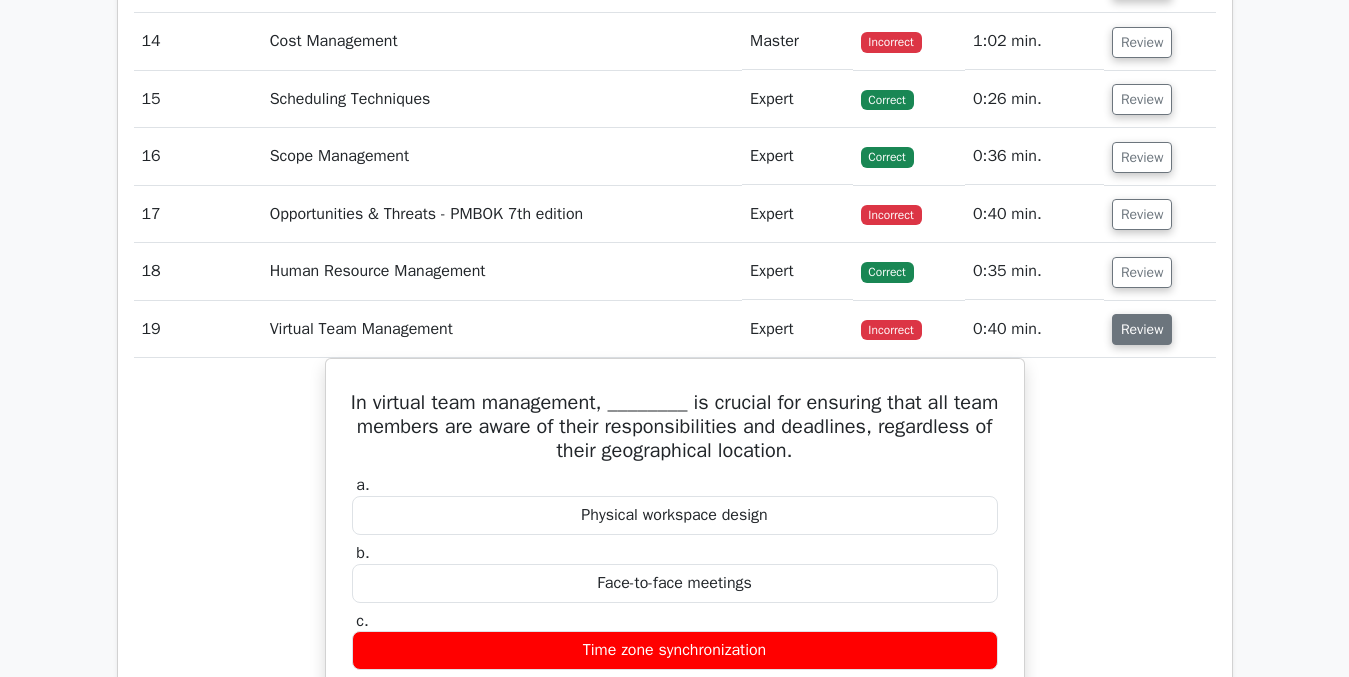 click on "Review" at bounding box center (1142, 329) 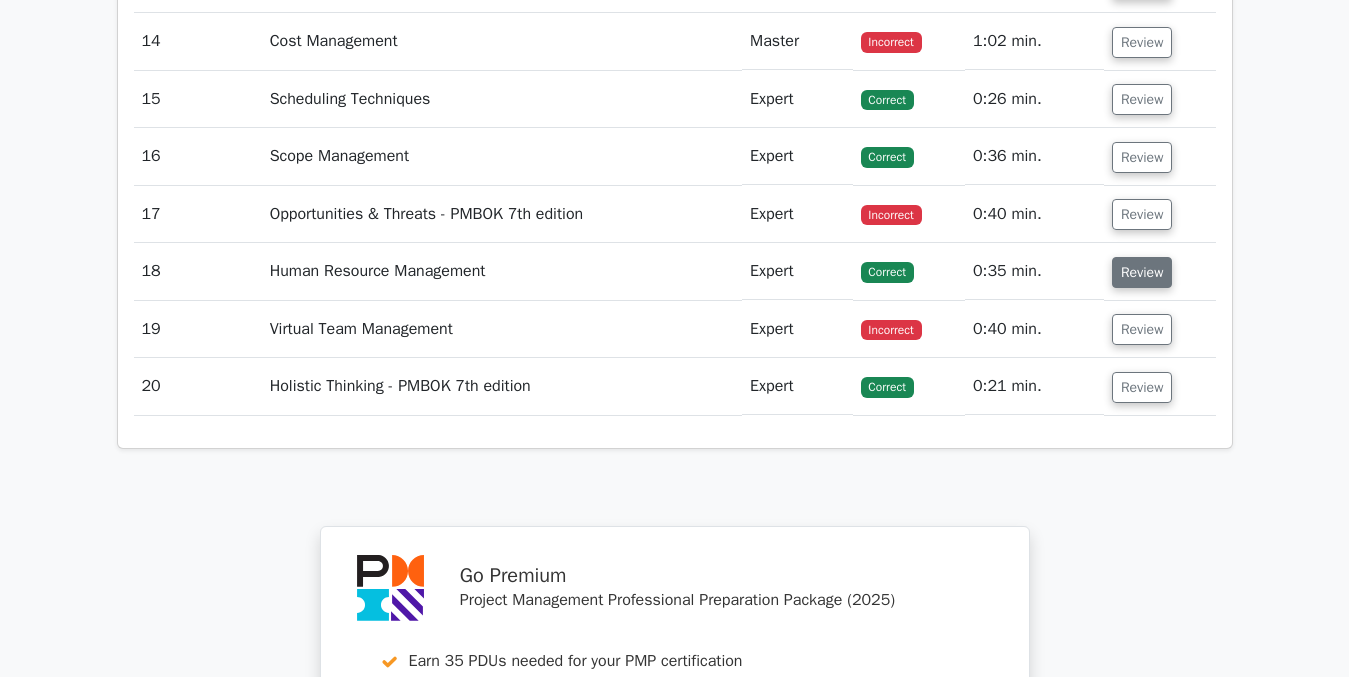 click on "Review" at bounding box center [1142, 272] 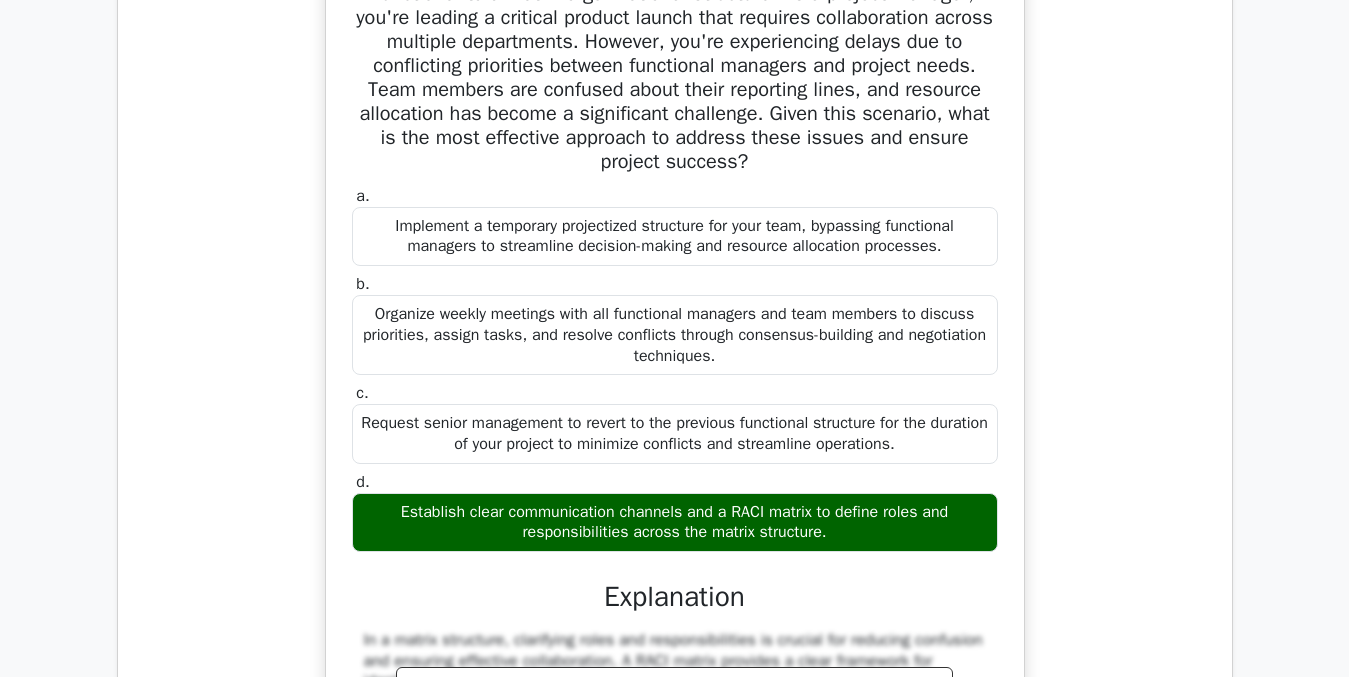 scroll, scrollTop: 4039, scrollLeft: 0, axis: vertical 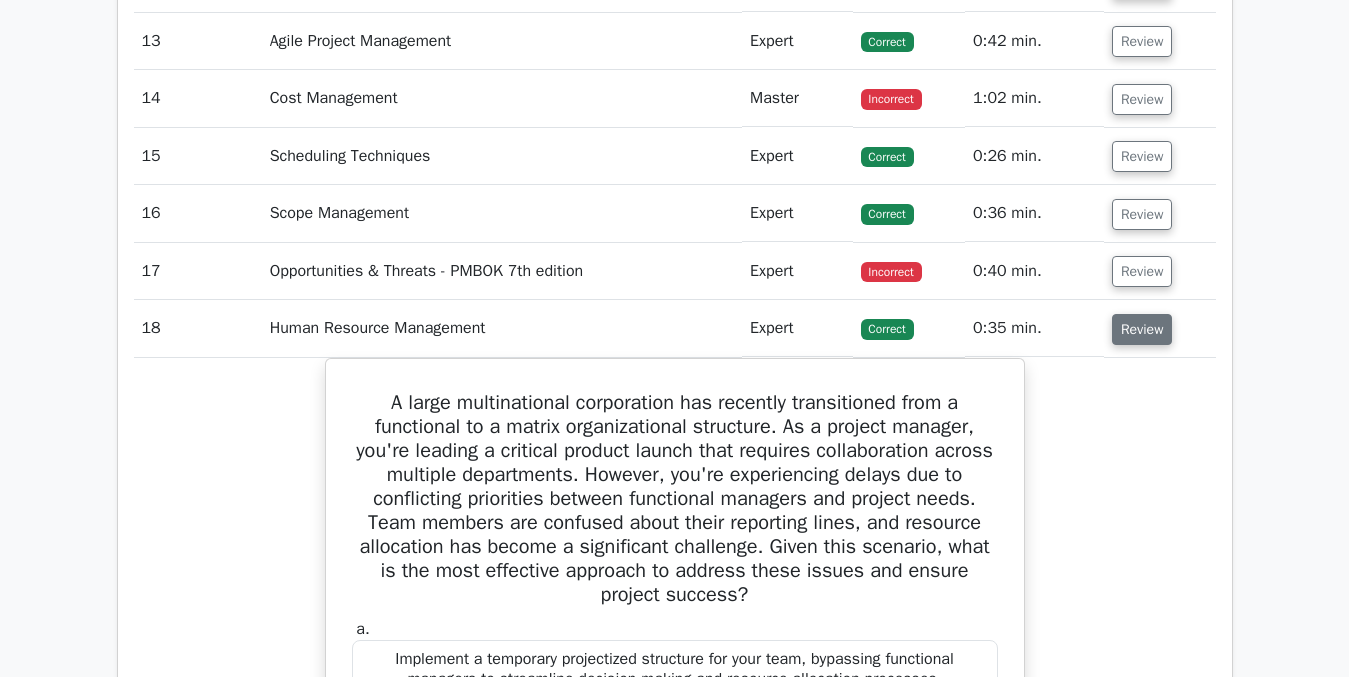 click on "Review" at bounding box center (1142, 329) 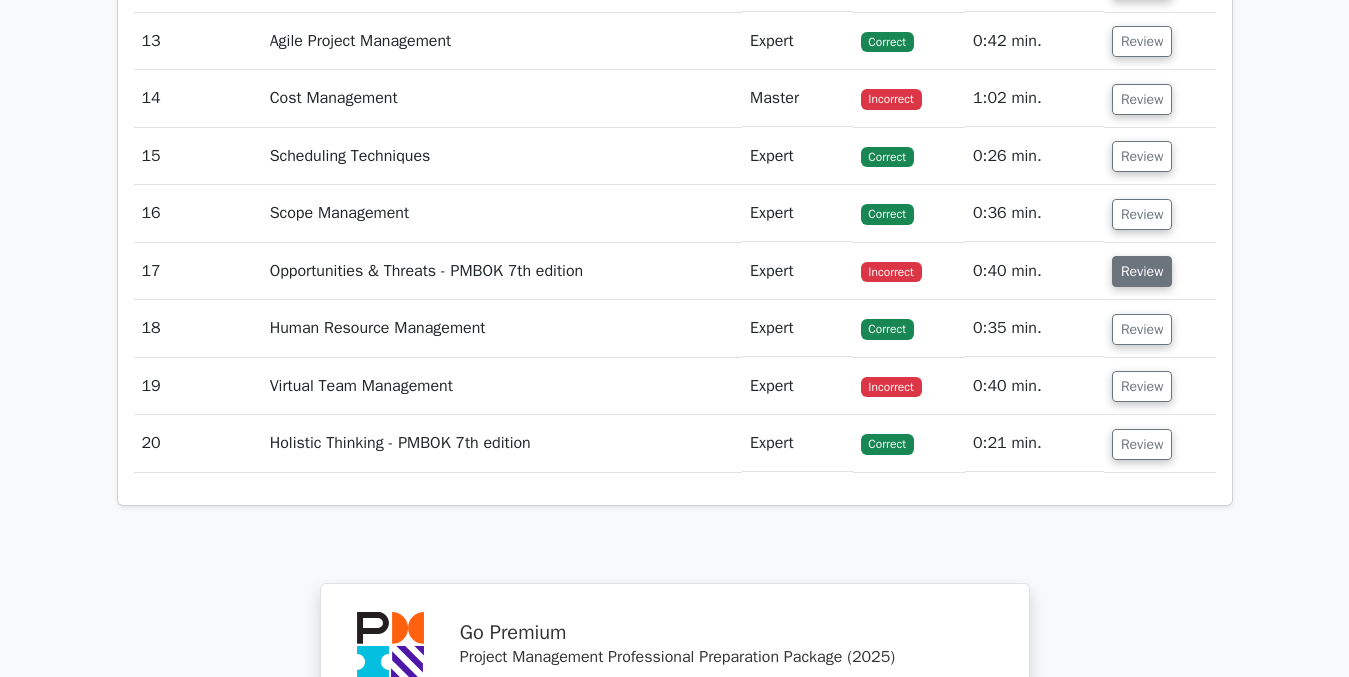 click on "Review" at bounding box center (1142, 271) 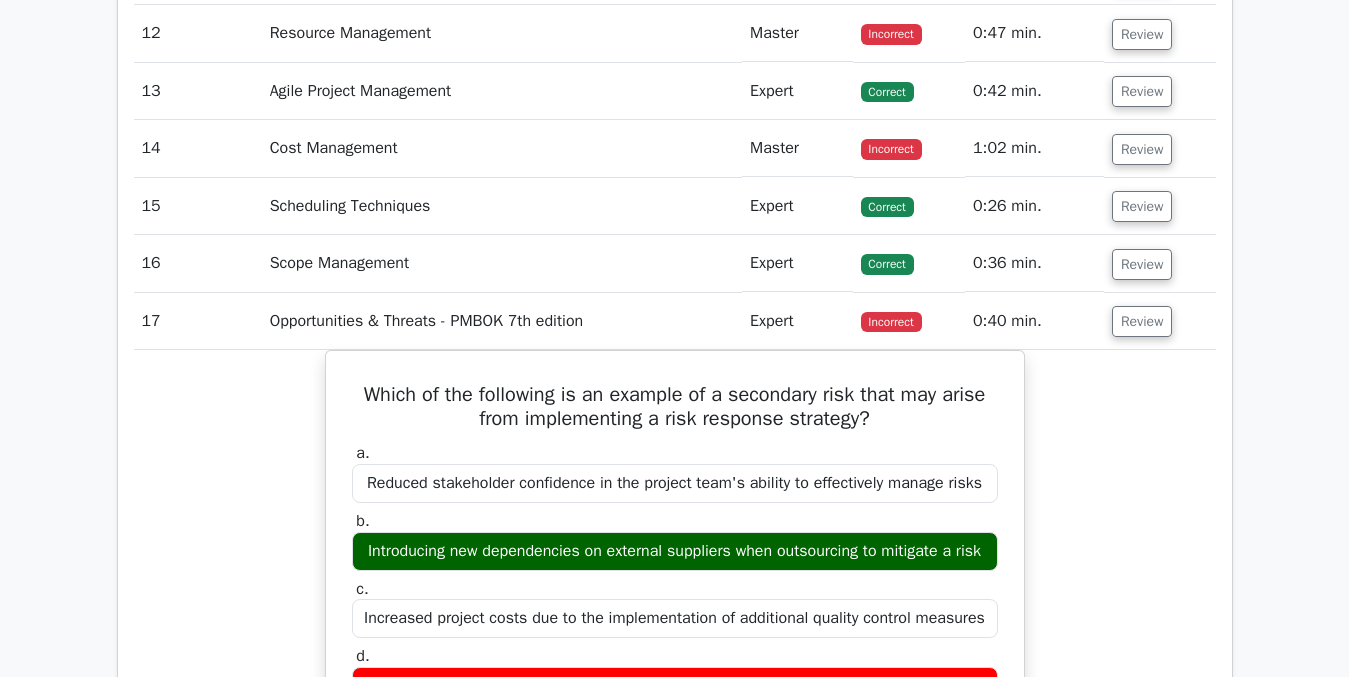 scroll, scrollTop: 3538, scrollLeft: 0, axis: vertical 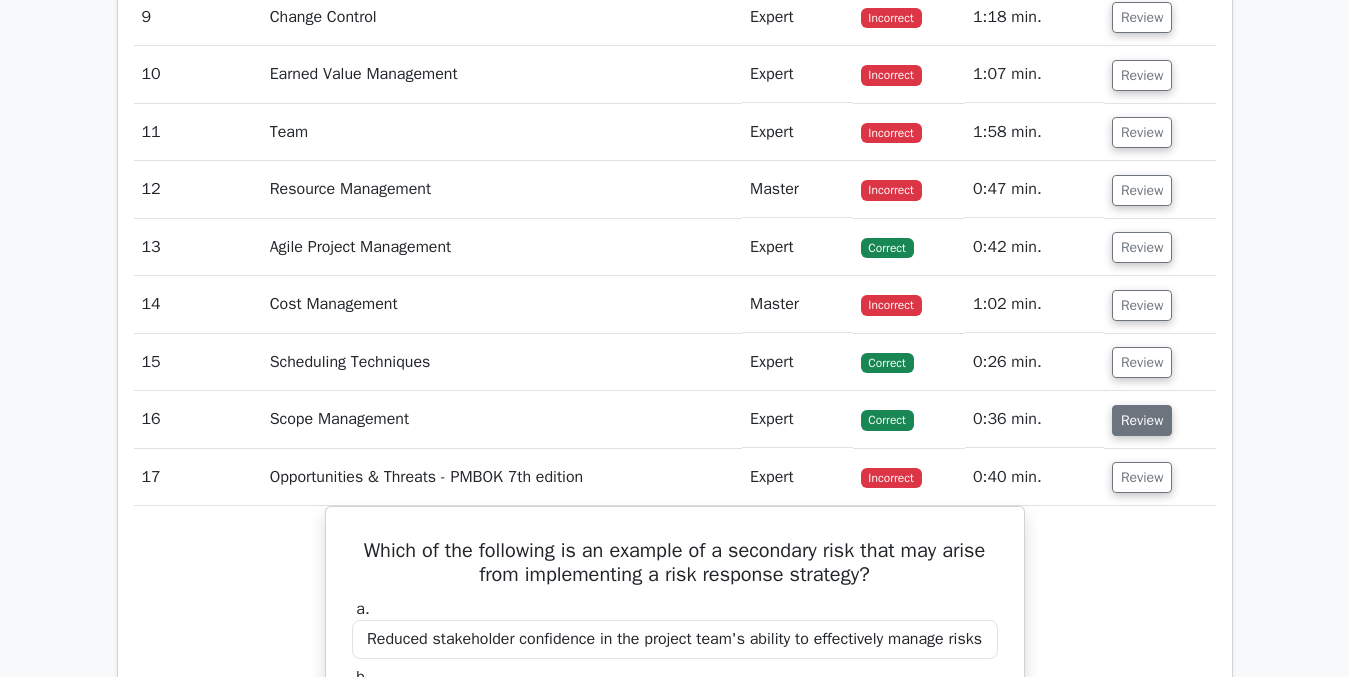click on "Review" at bounding box center (1142, 420) 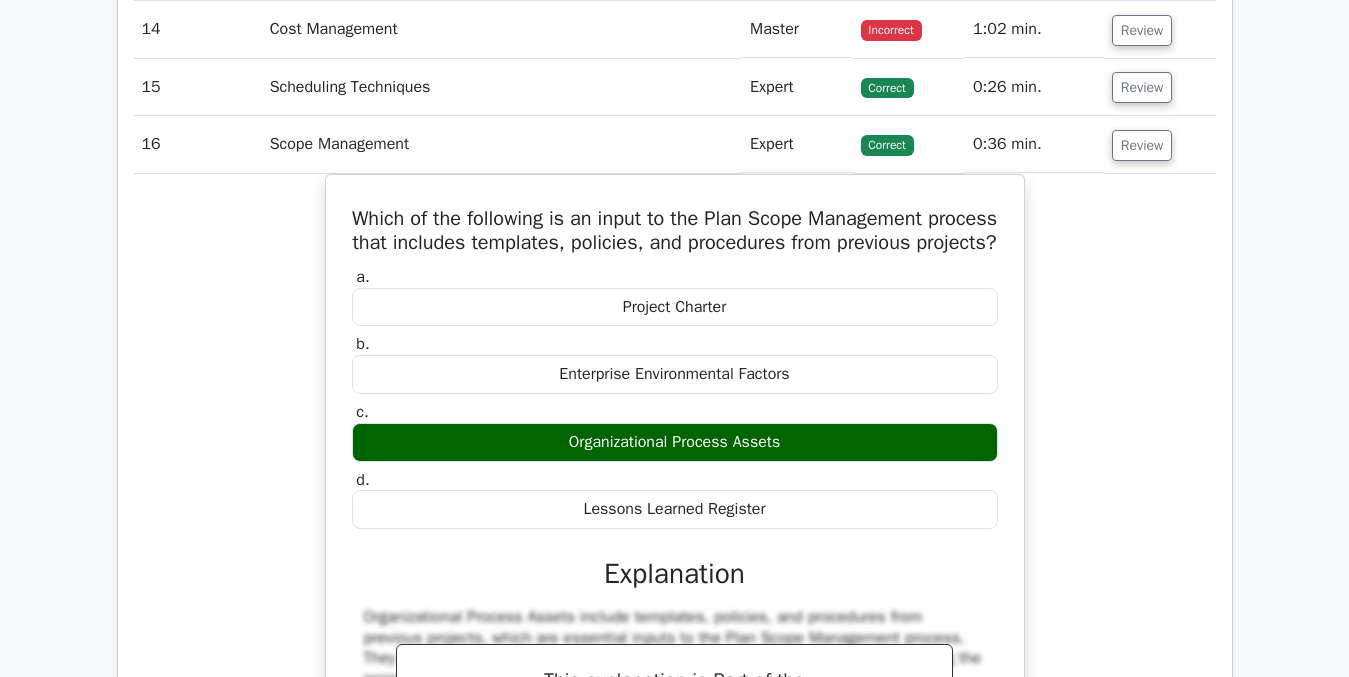scroll, scrollTop: 3676, scrollLeft: 0, axis: vertical 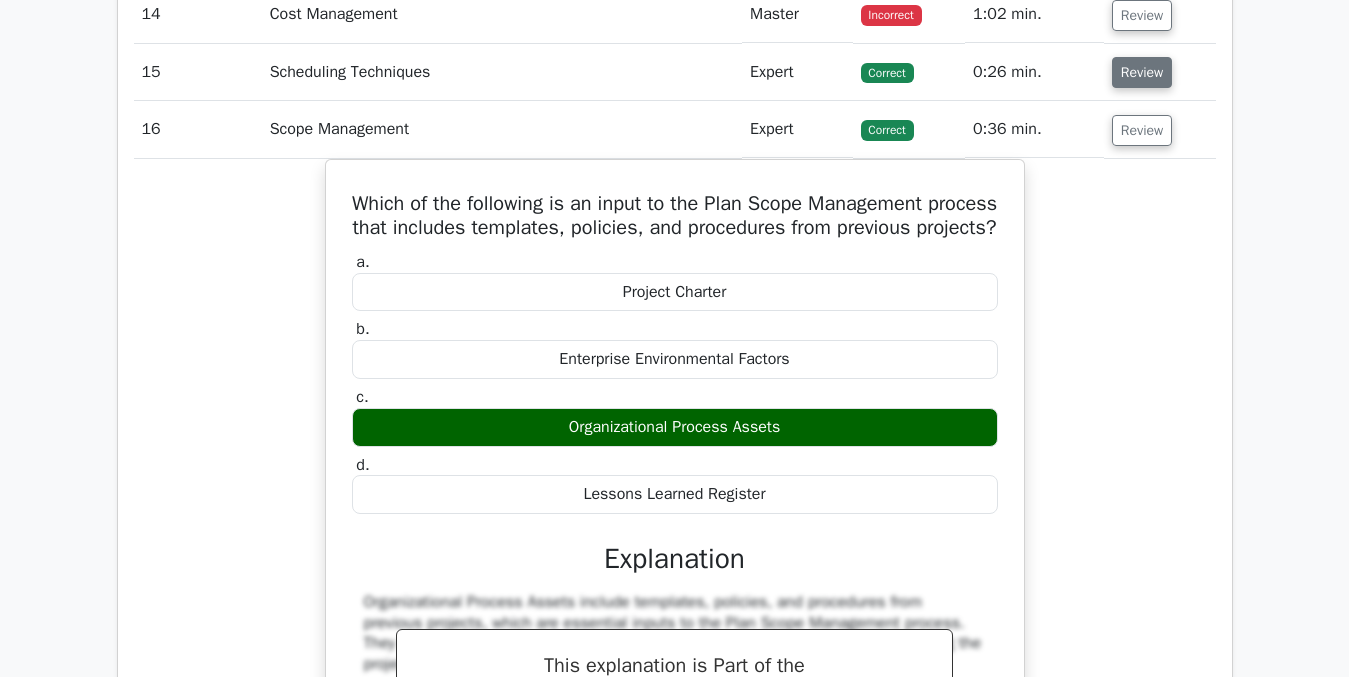 click on "Review" at bounding box center (1142, 72) 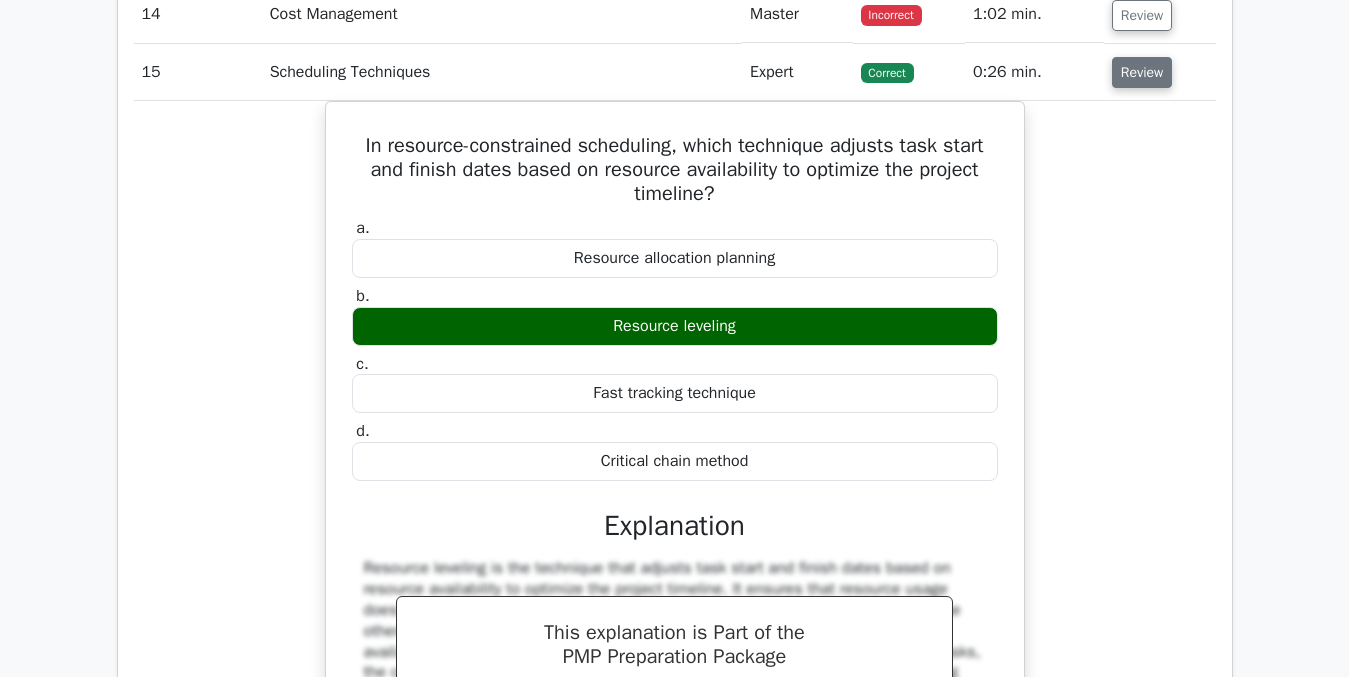 click on "Review" at bounding box center (1142, 72) 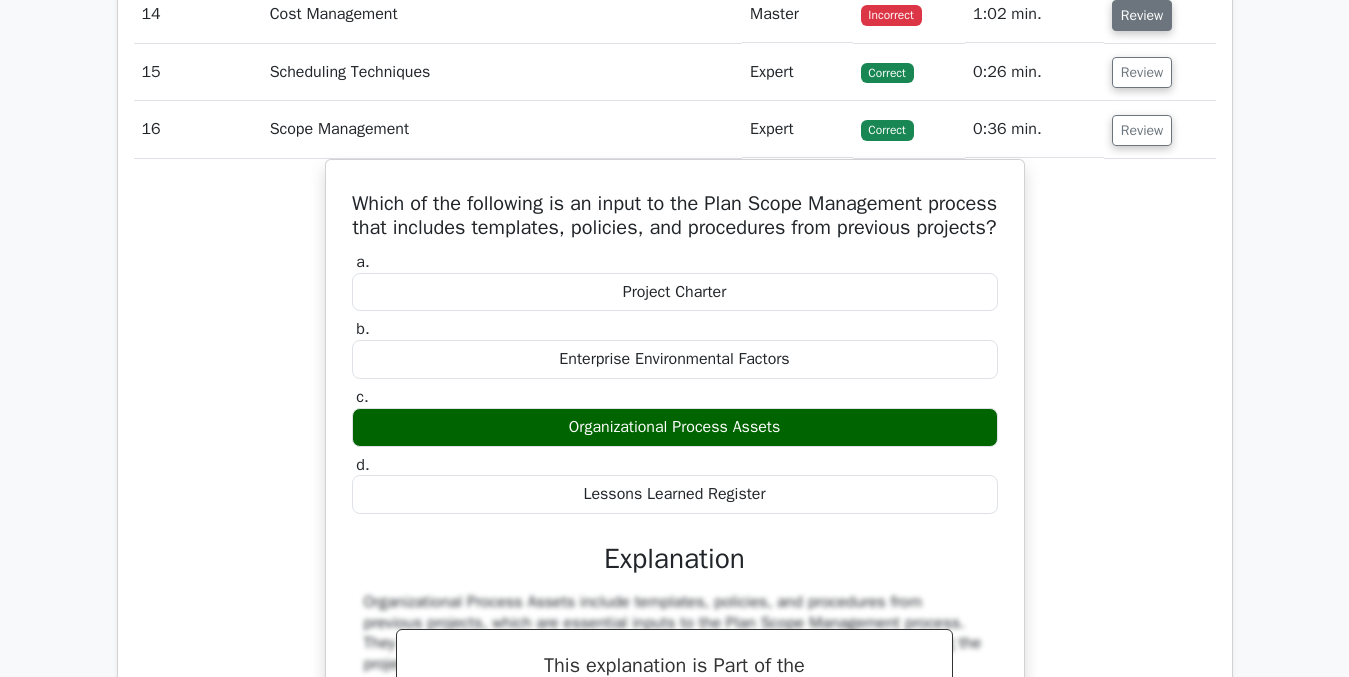click on "Review" at bounding box center (1142, 15) 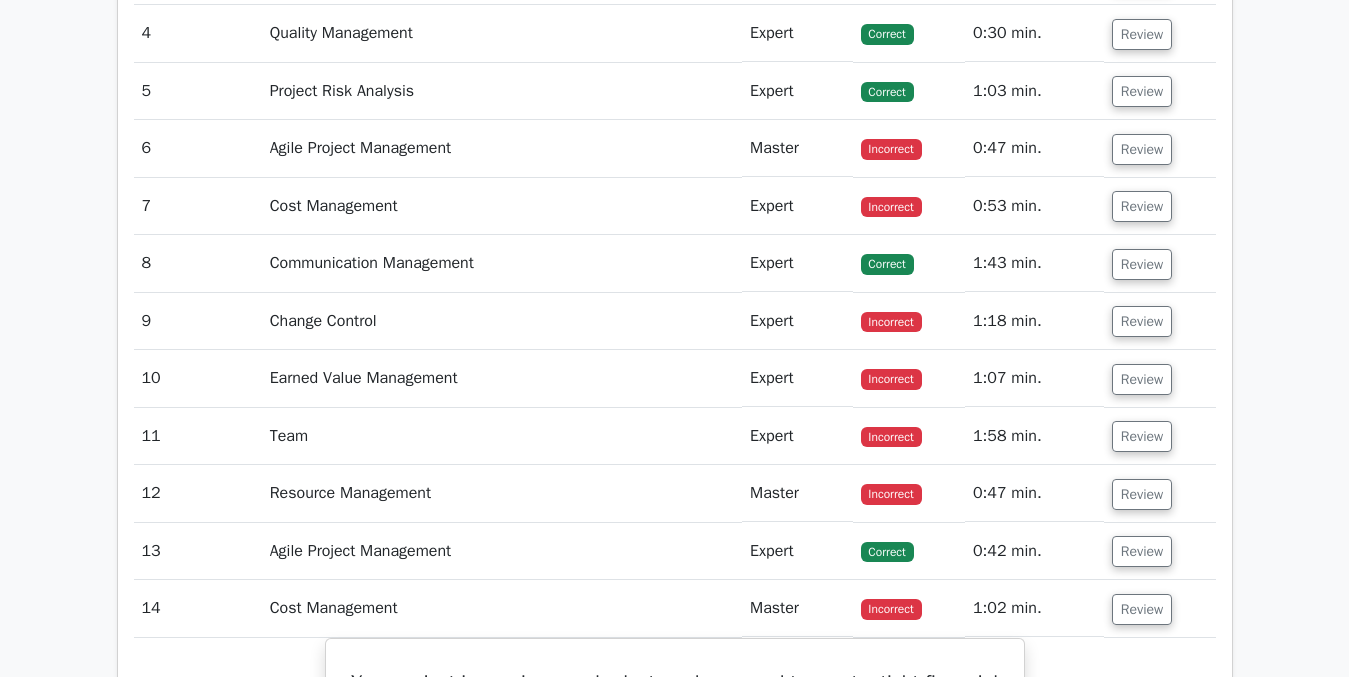 scroll, scrollTop: 3099, scrollLeft: 0, axis: vertical 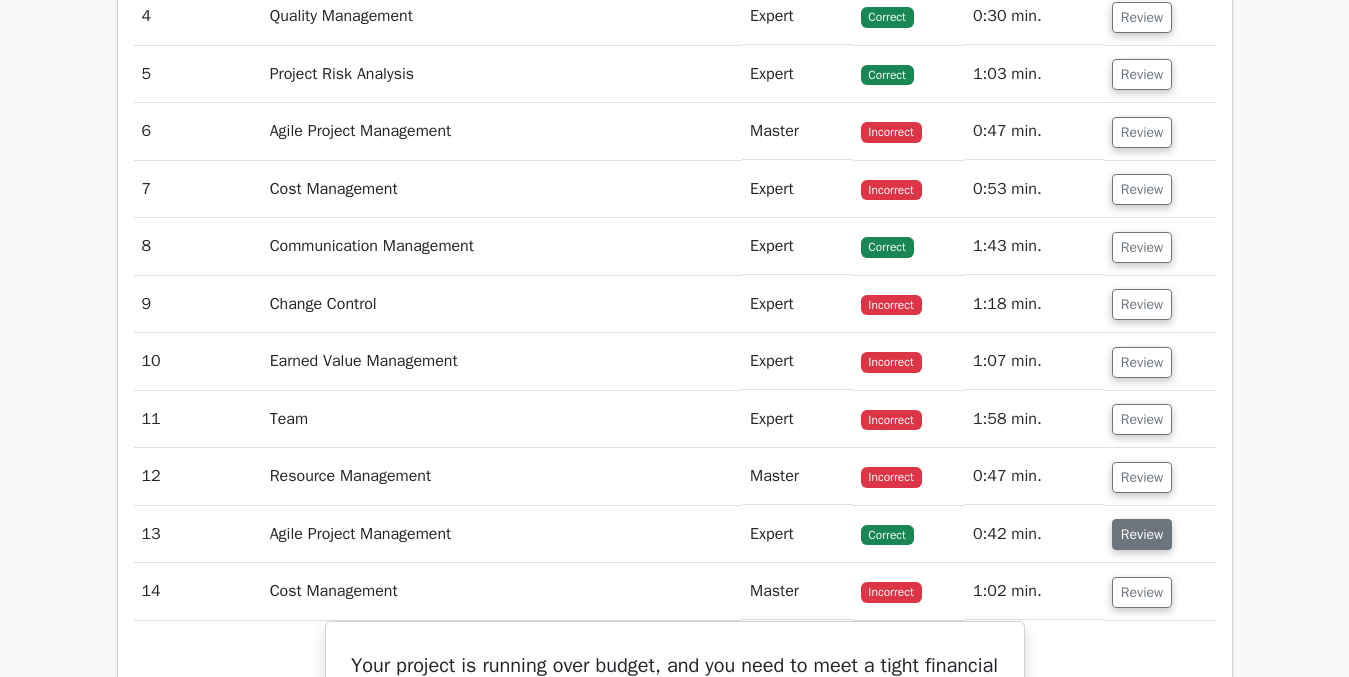 click on "Review" at bounding box center (1142, 534) 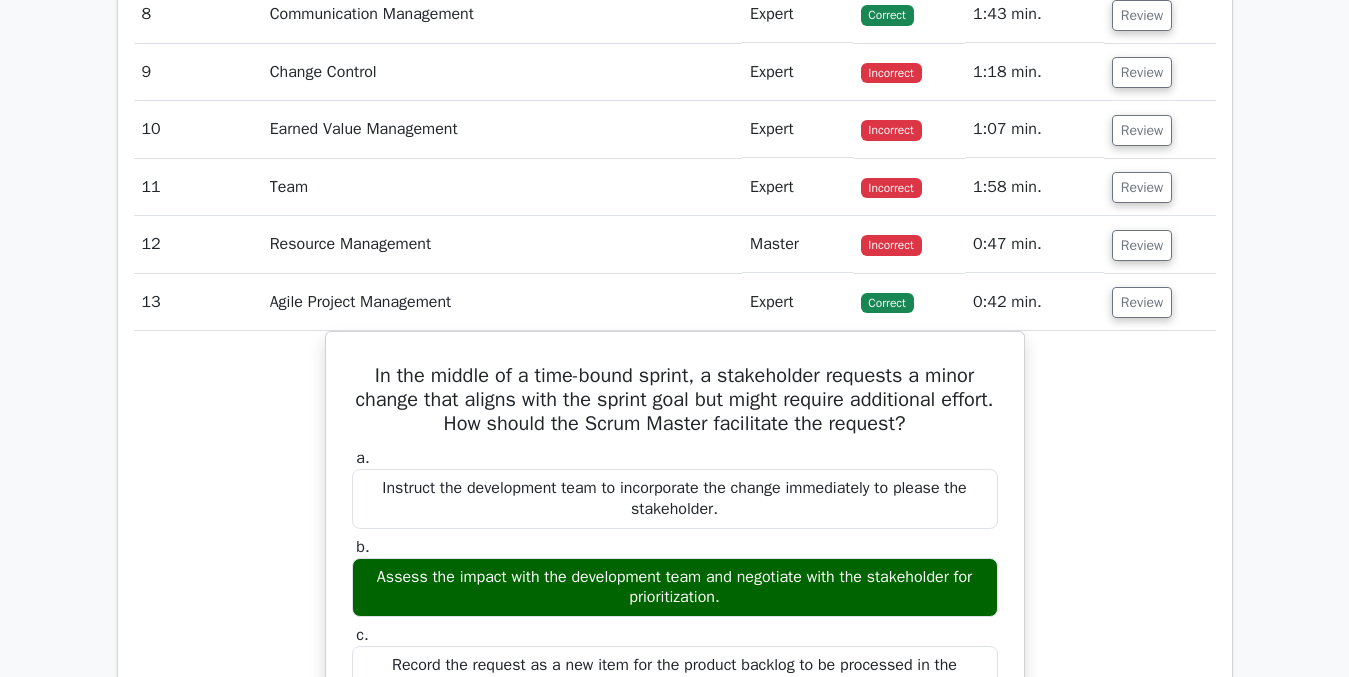 scroll, scrollTop: 3362, scrollLeft: 0, axis: vertical 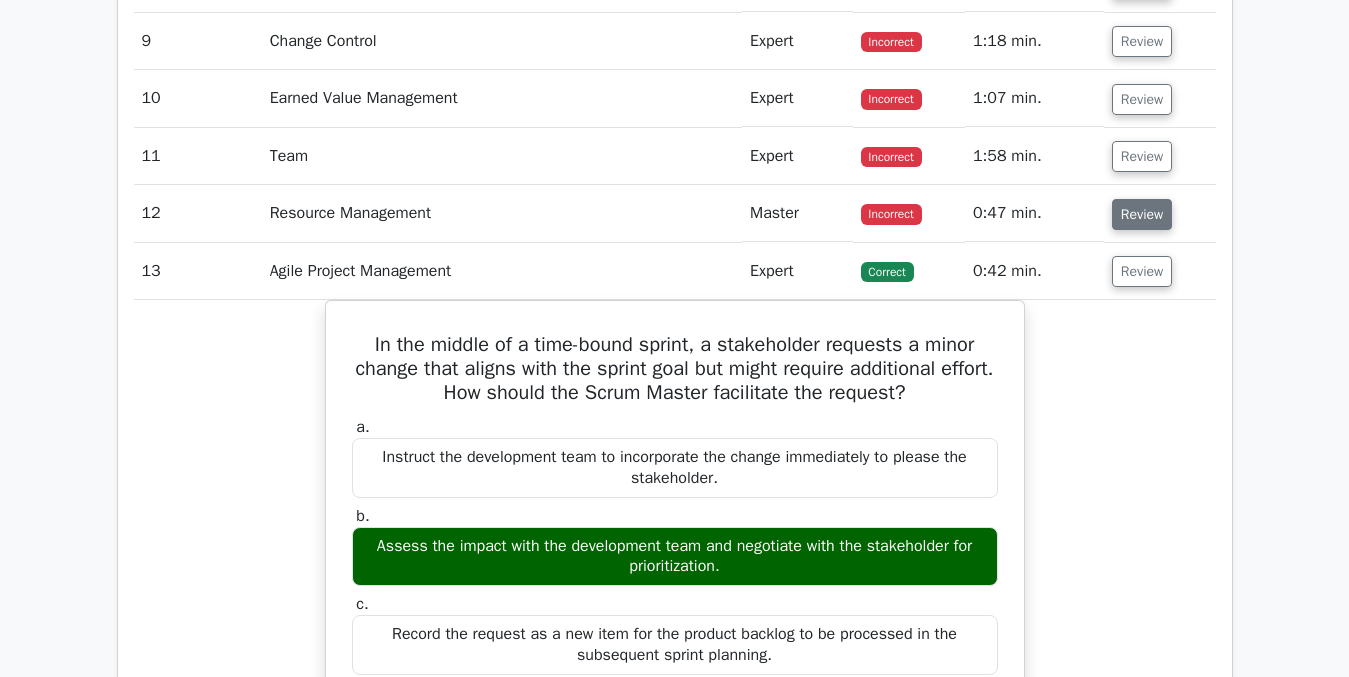 click on "Review" at bounding box center [1142, 214] 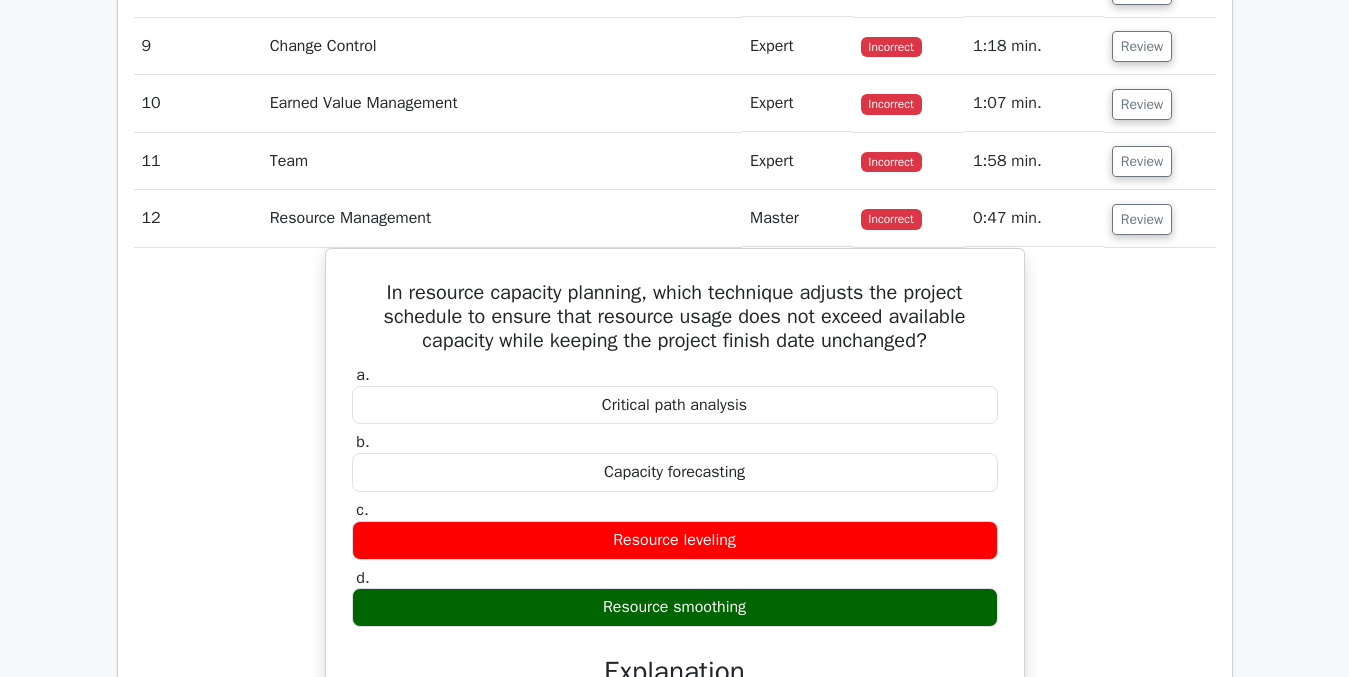 scroll, scrollTop: 3347, scrollLeft: 0, axis: vertical 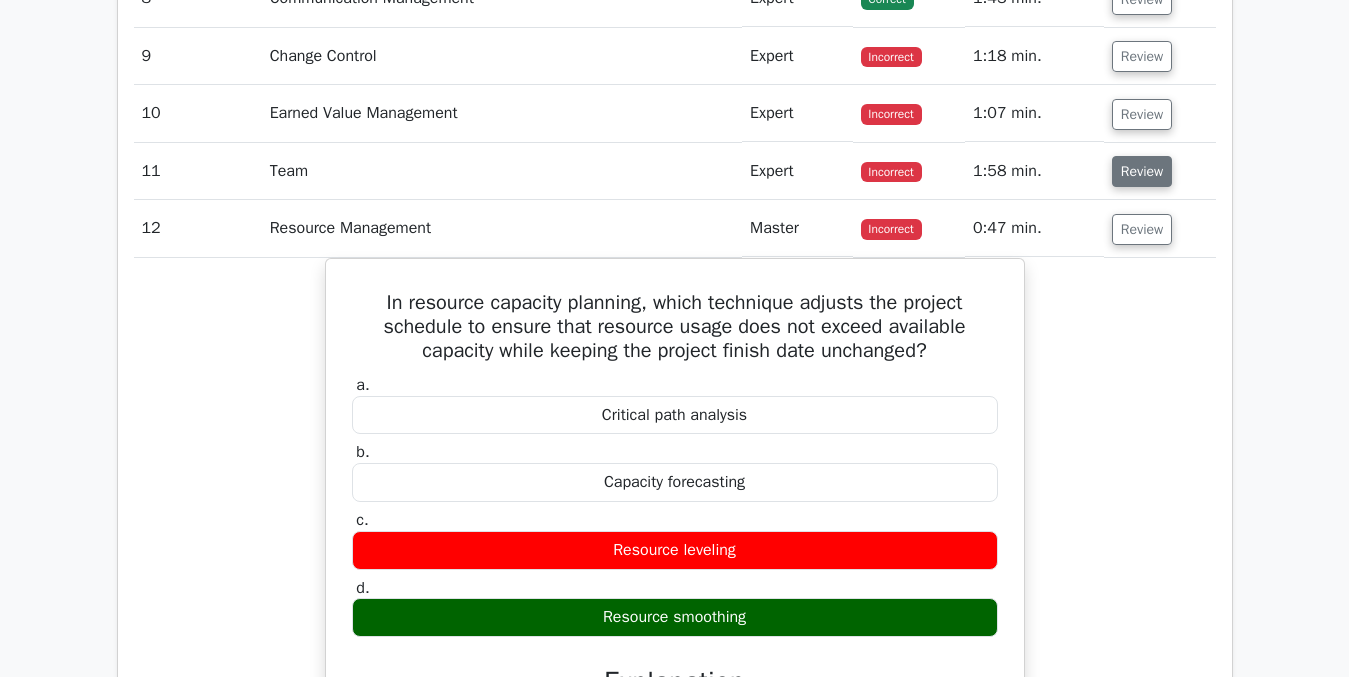 click on "Review" at bounding box center (1142, 171) 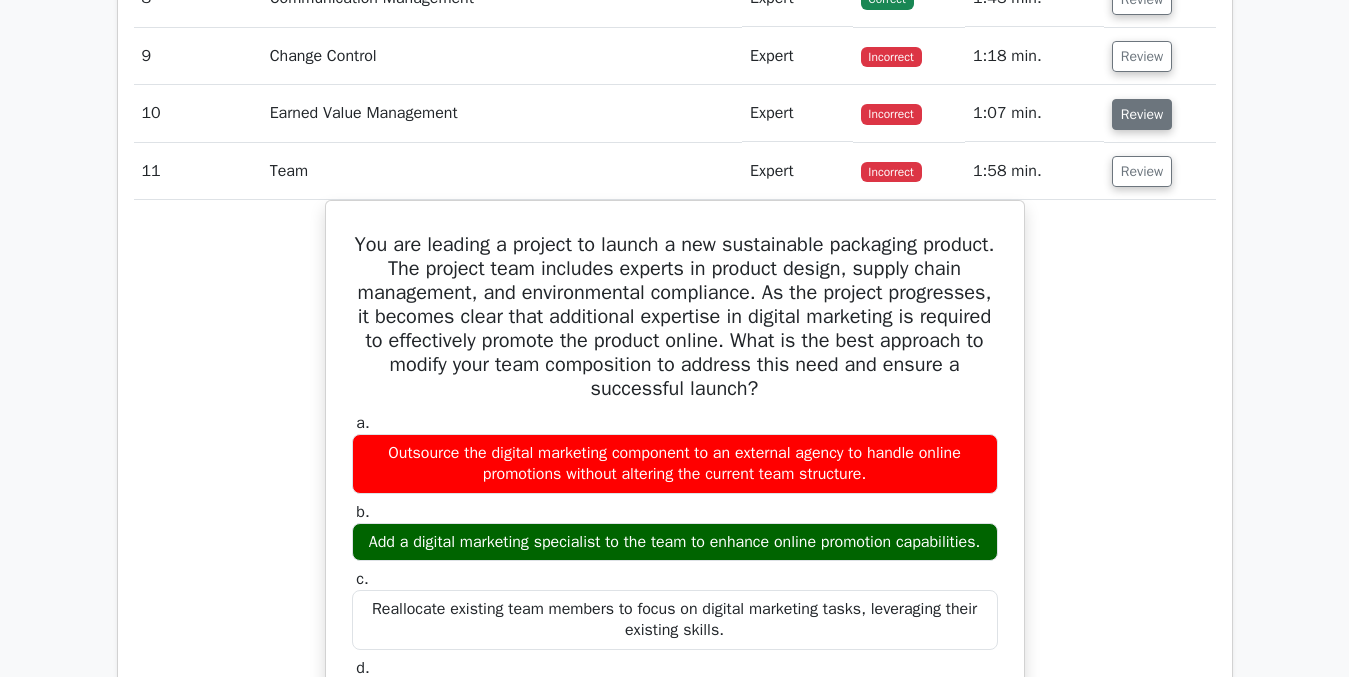 click on "Review" at bounding box center (1142, 114) 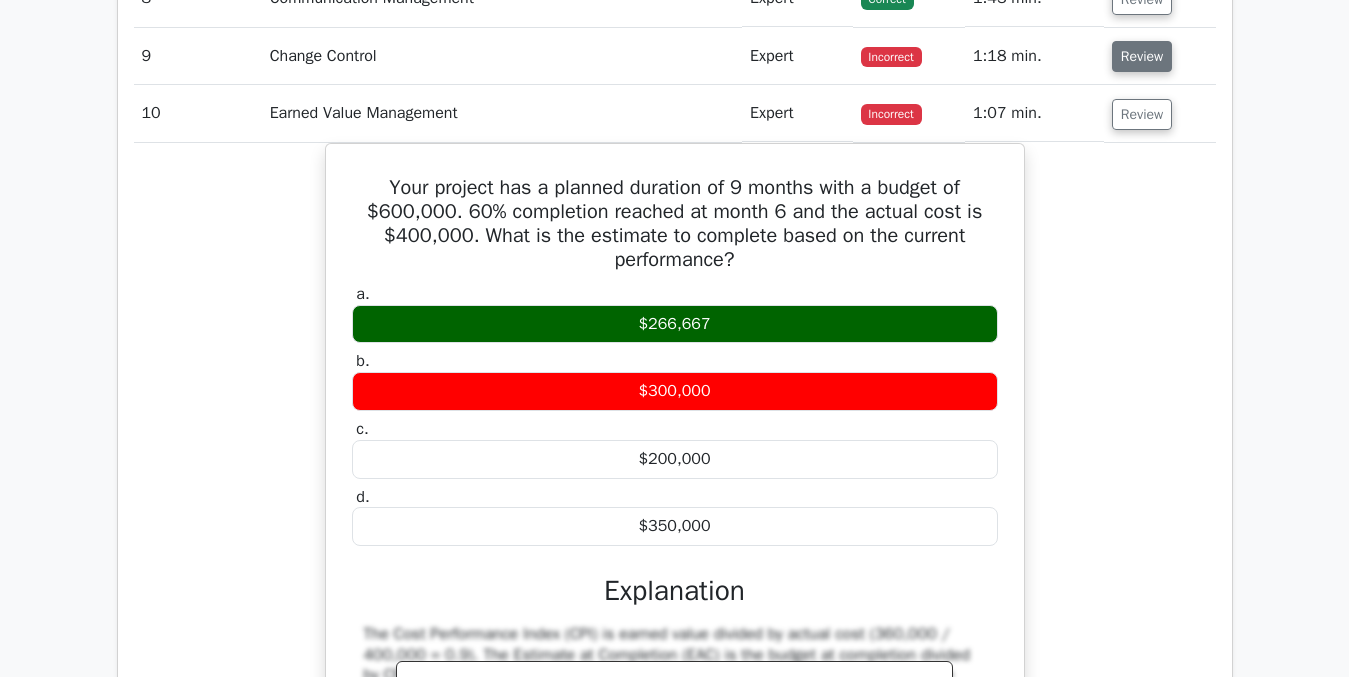 click on "Review" at bounding box center [1142, 56] 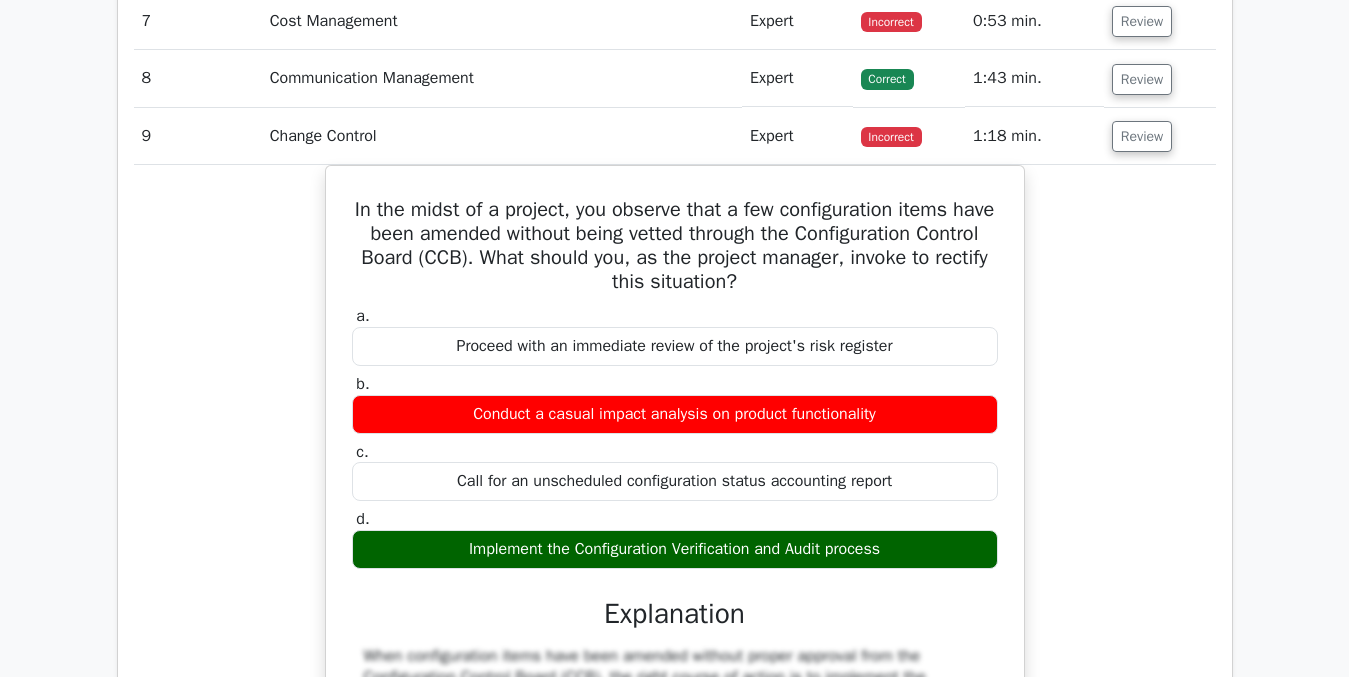 scroll, scrollTop: 3178, scrollLeft: 0, axis: vertical 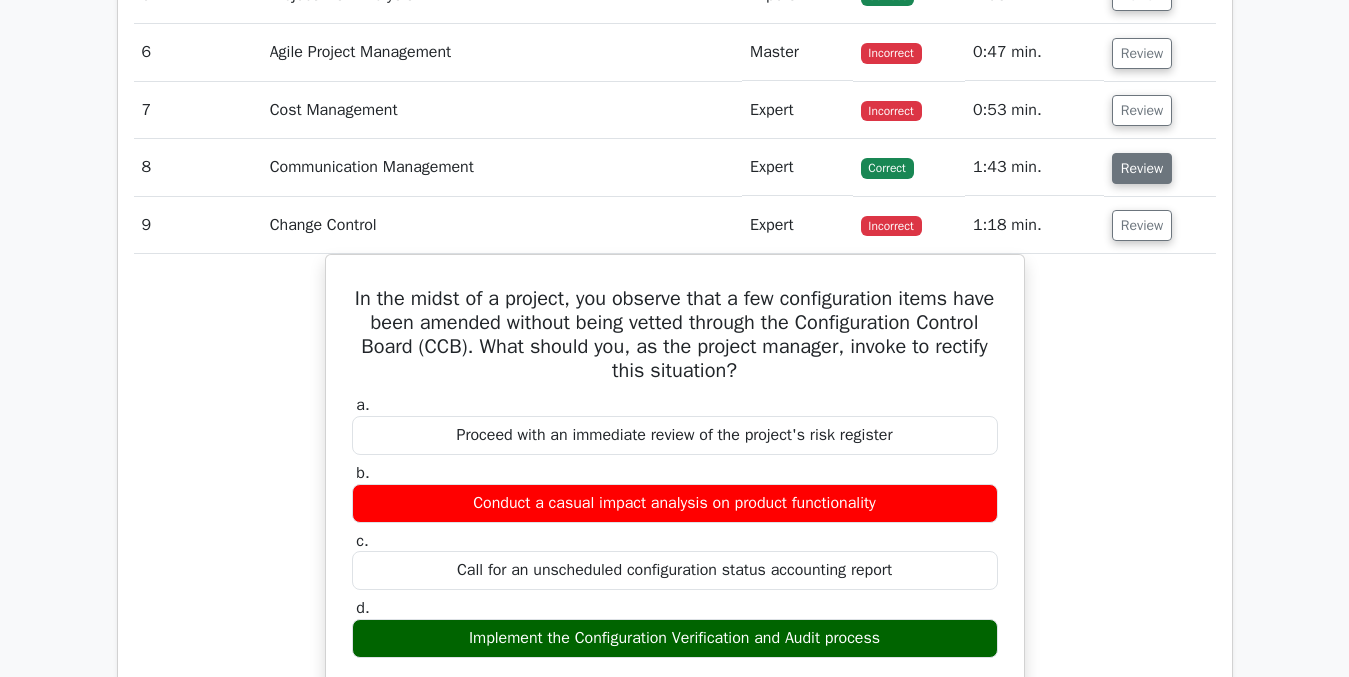 click on "Review" at bounding box center [1142, 168] 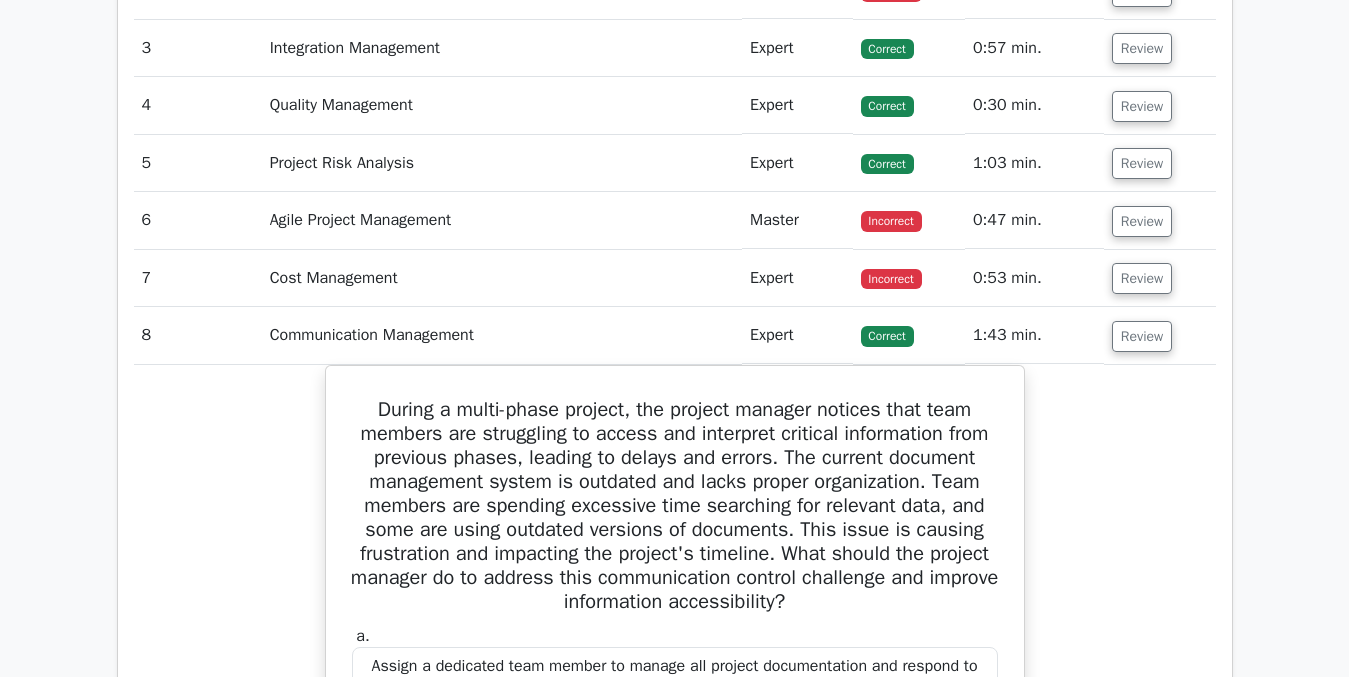 scroll, scrollTop: 3036, scrollLeft: 0, axis: vertical 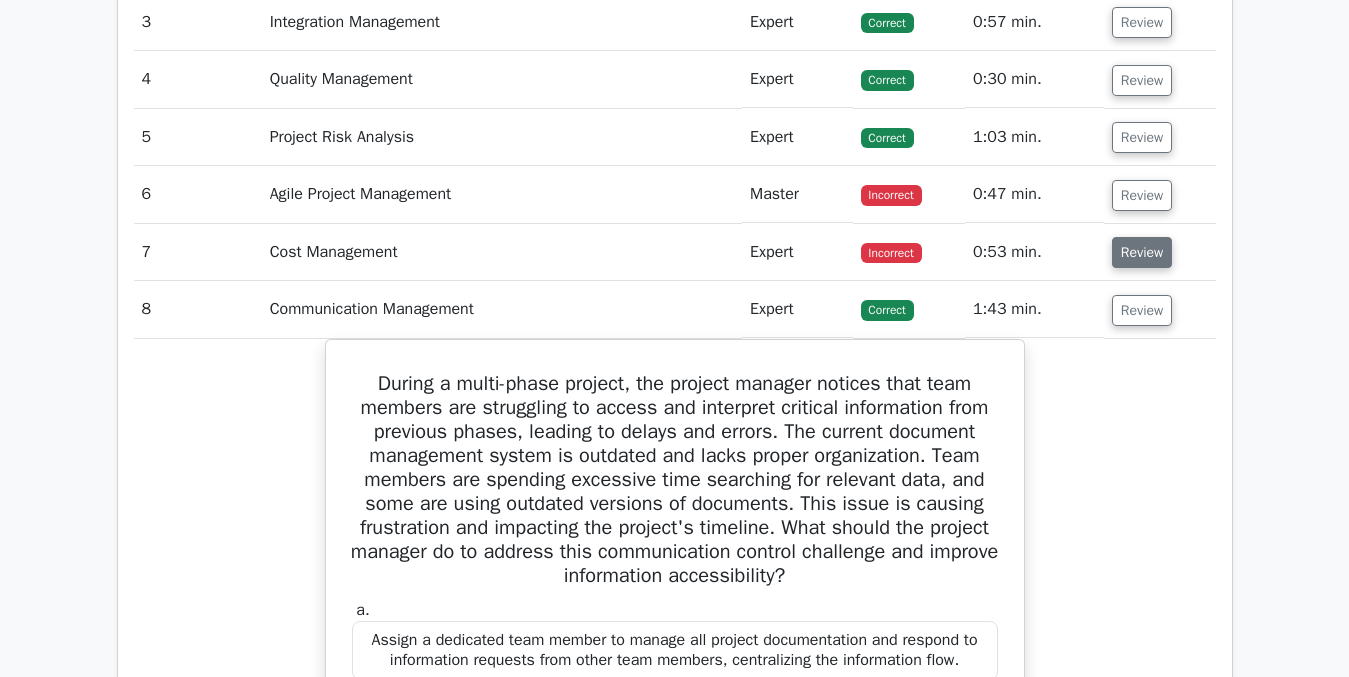 click on "Review" at bounding box center [1142, 252] 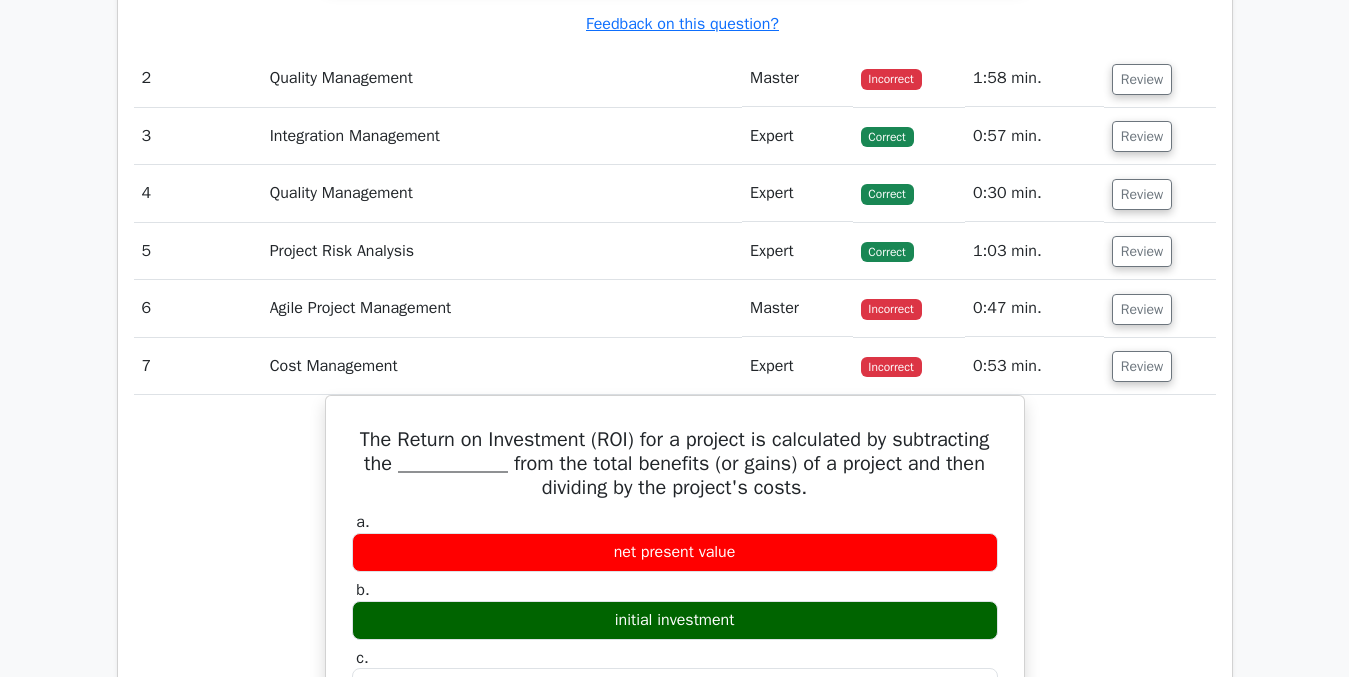 scroll, scrollTop: 2949, scrollLeft: 0, axis: vertical 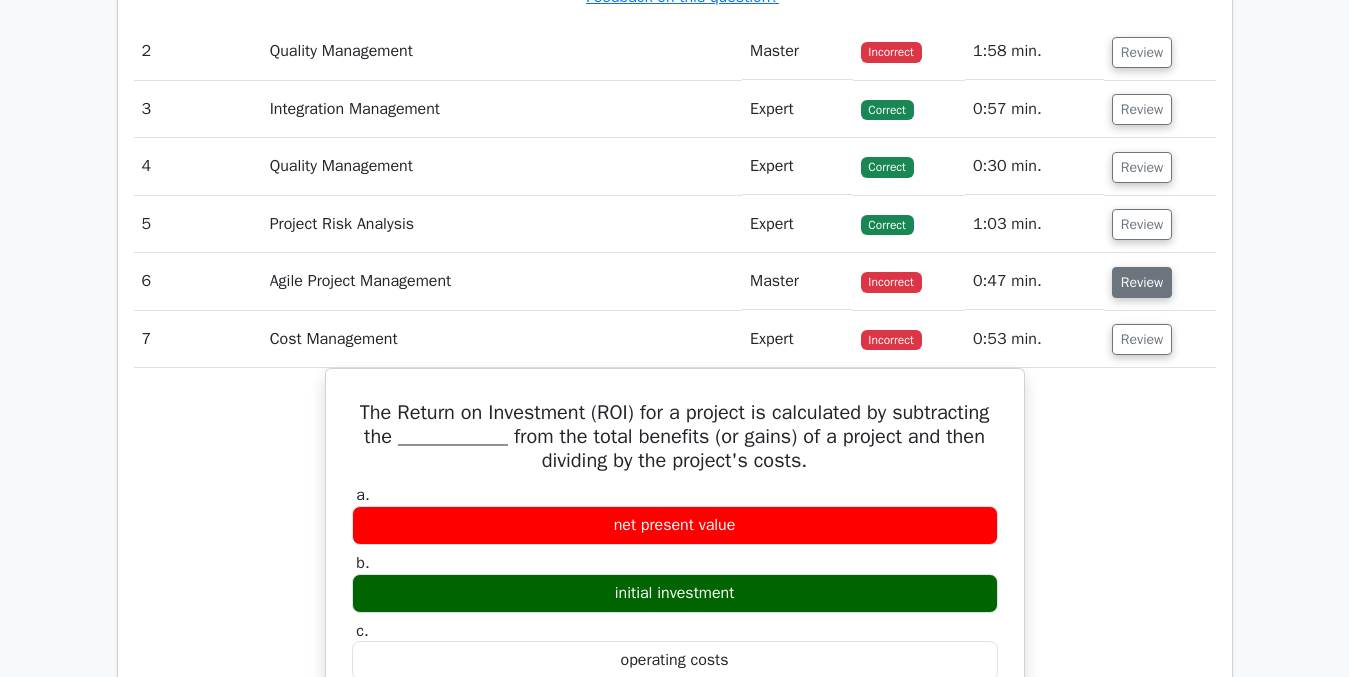 click on "Review" at bounding box center (1142, 282) 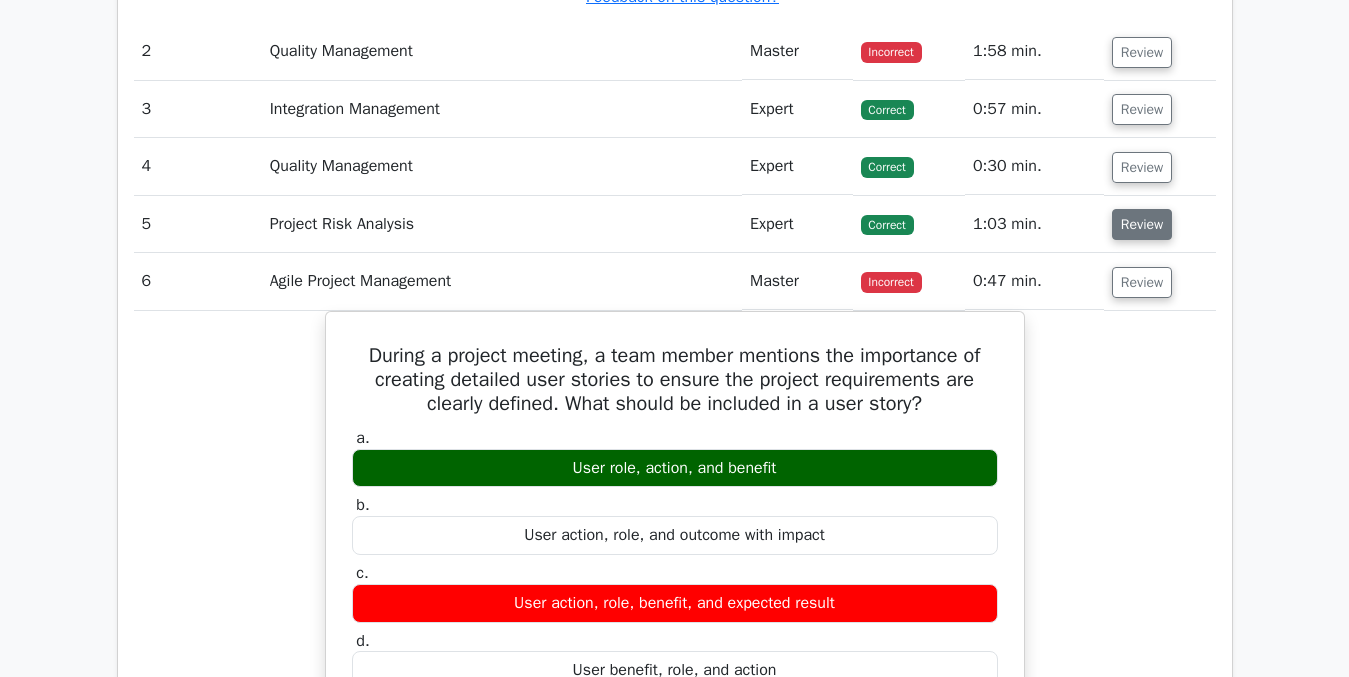 click on "Review" at bounding box center (1142, 224) 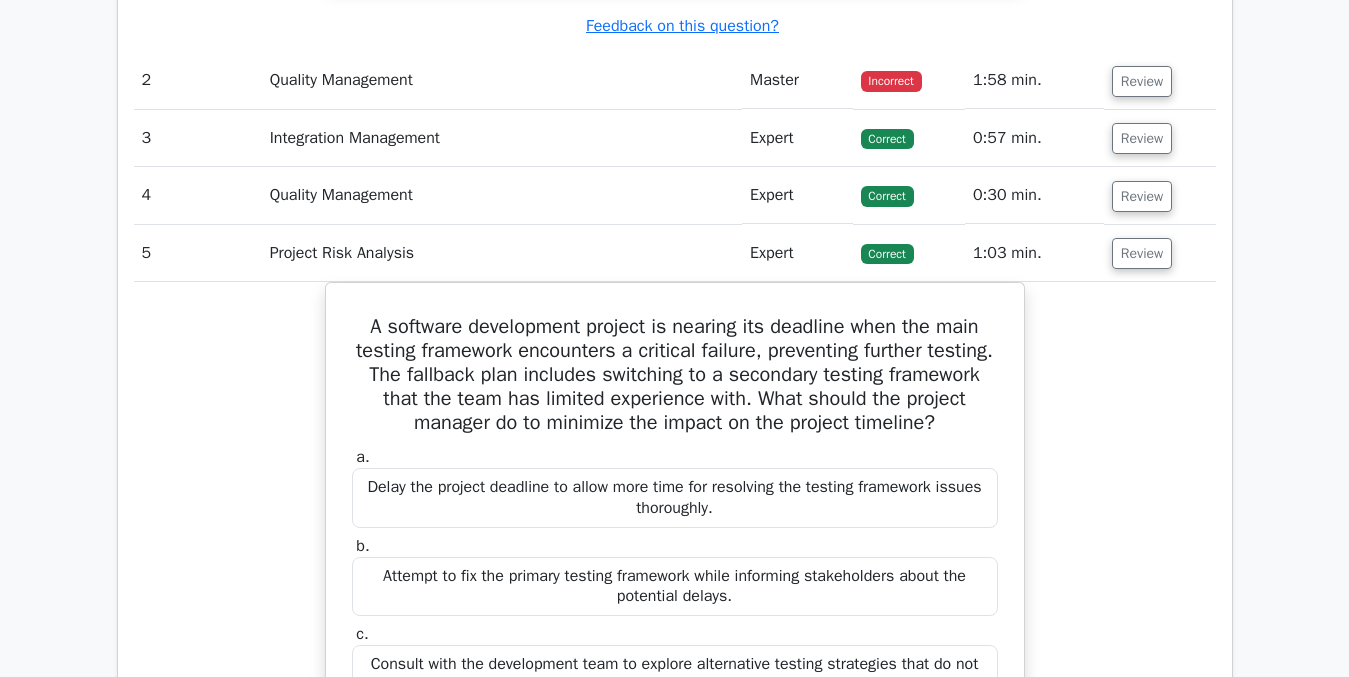 scroll, scrollTop: 2876, scrollLeft: 0, axis: vertical 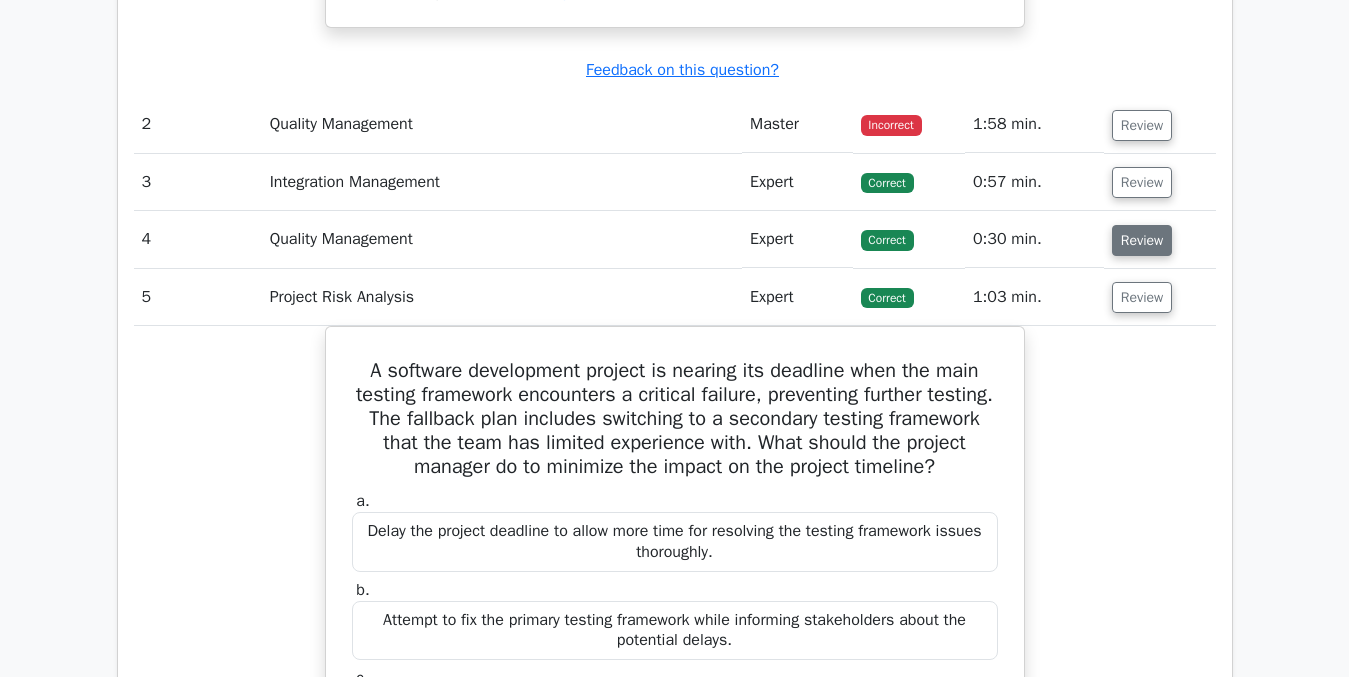 click on "Review" at bounding box center [1142, 240] 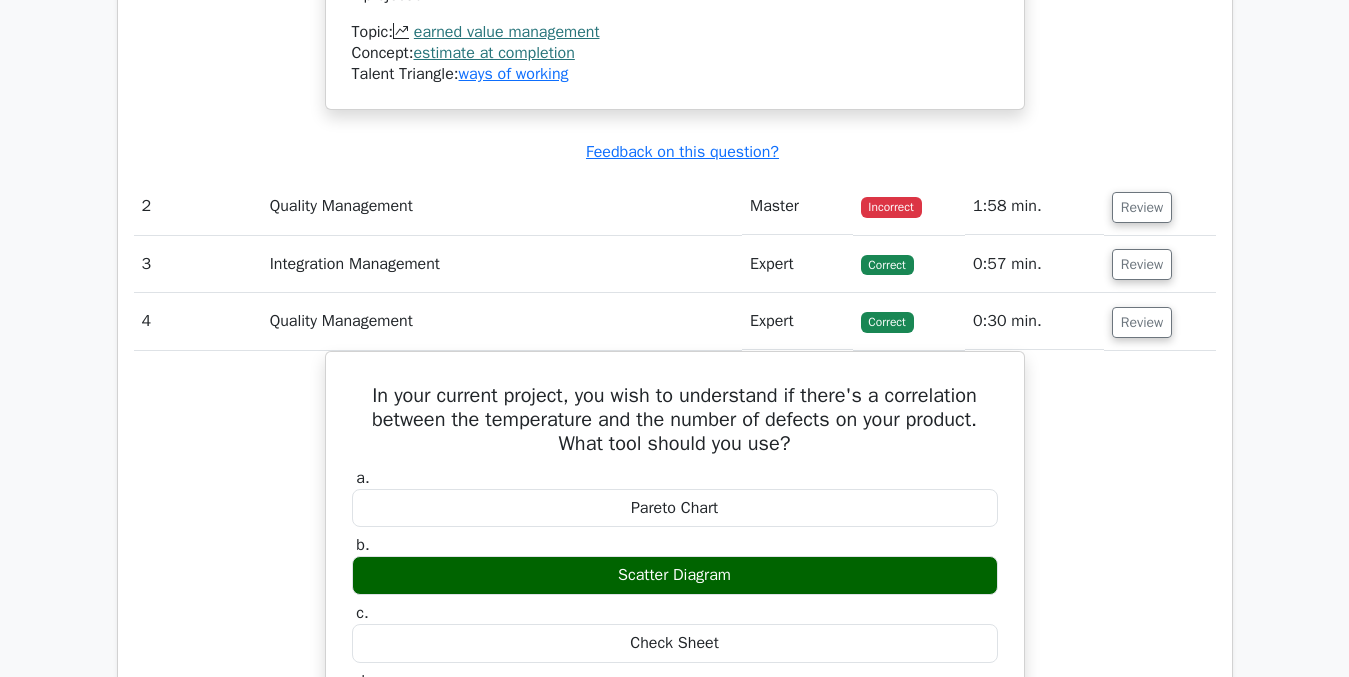 scroll, scrollTop: 2747, scrollLeft: 0, axis: vertical 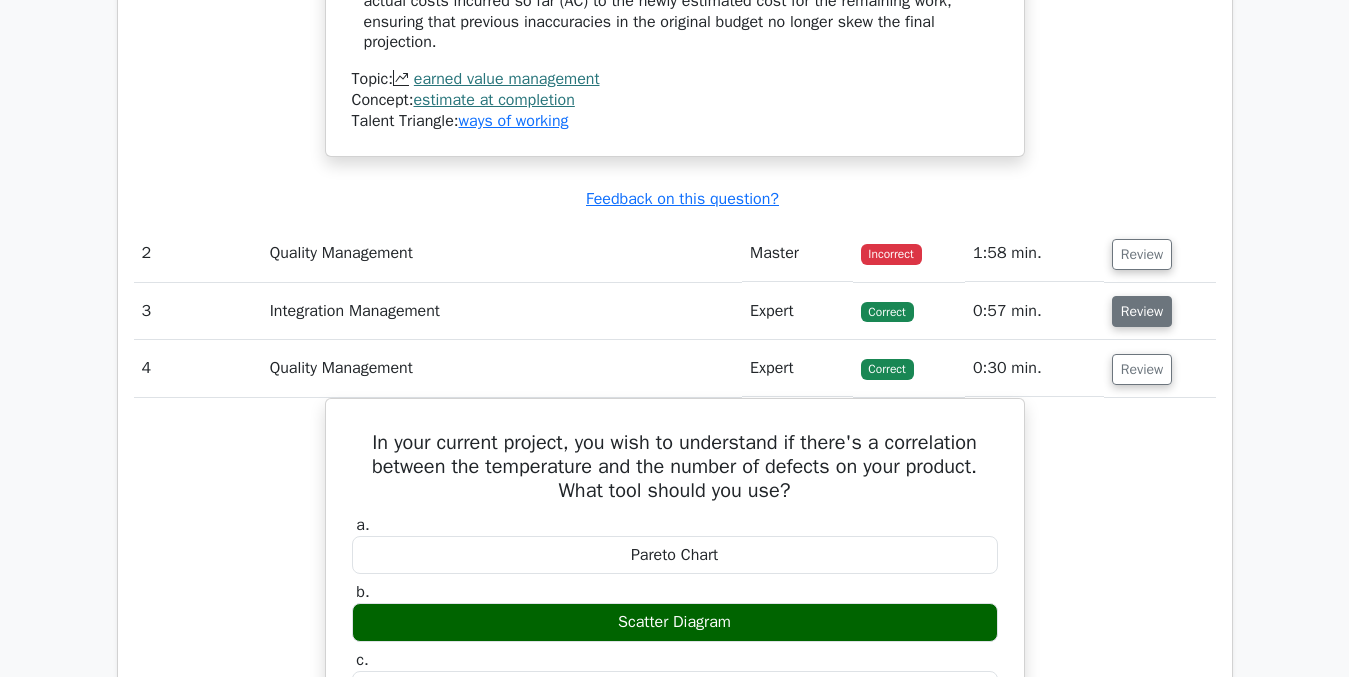 click on "Review" at bounding box center [1142, 311] 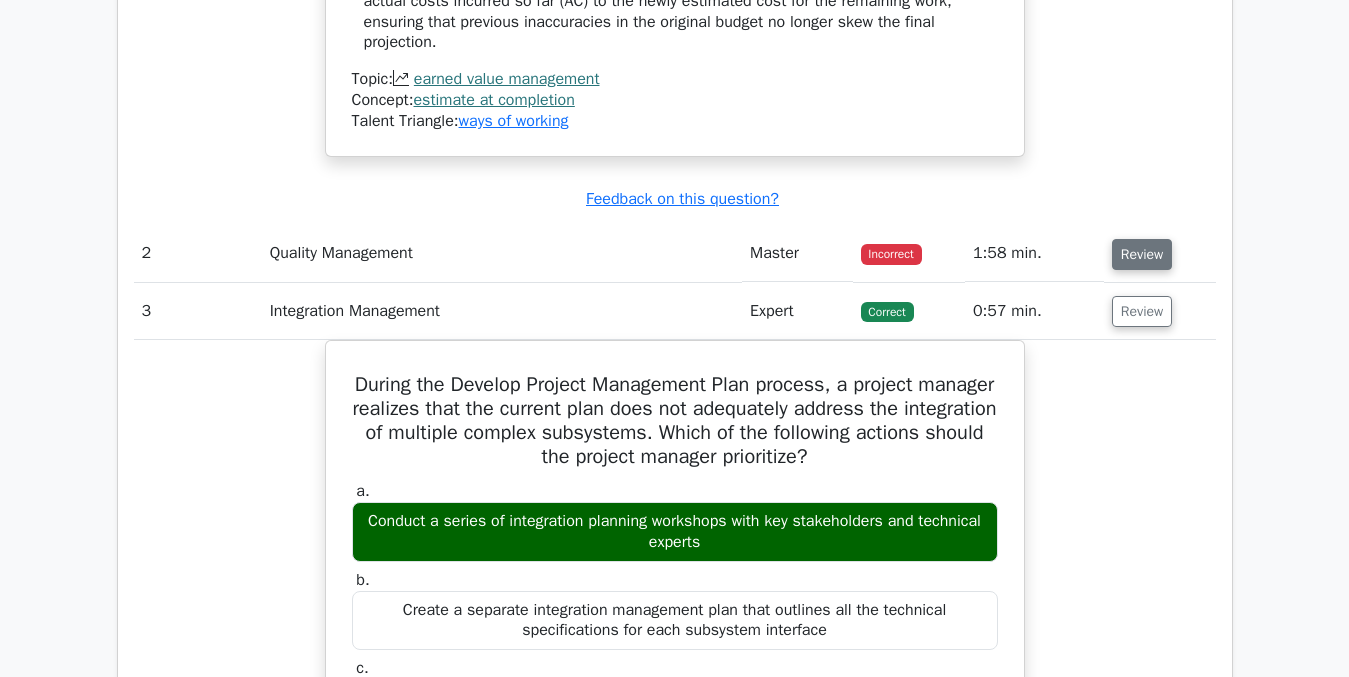 click on "Review" at bounding box center [1142, 254] 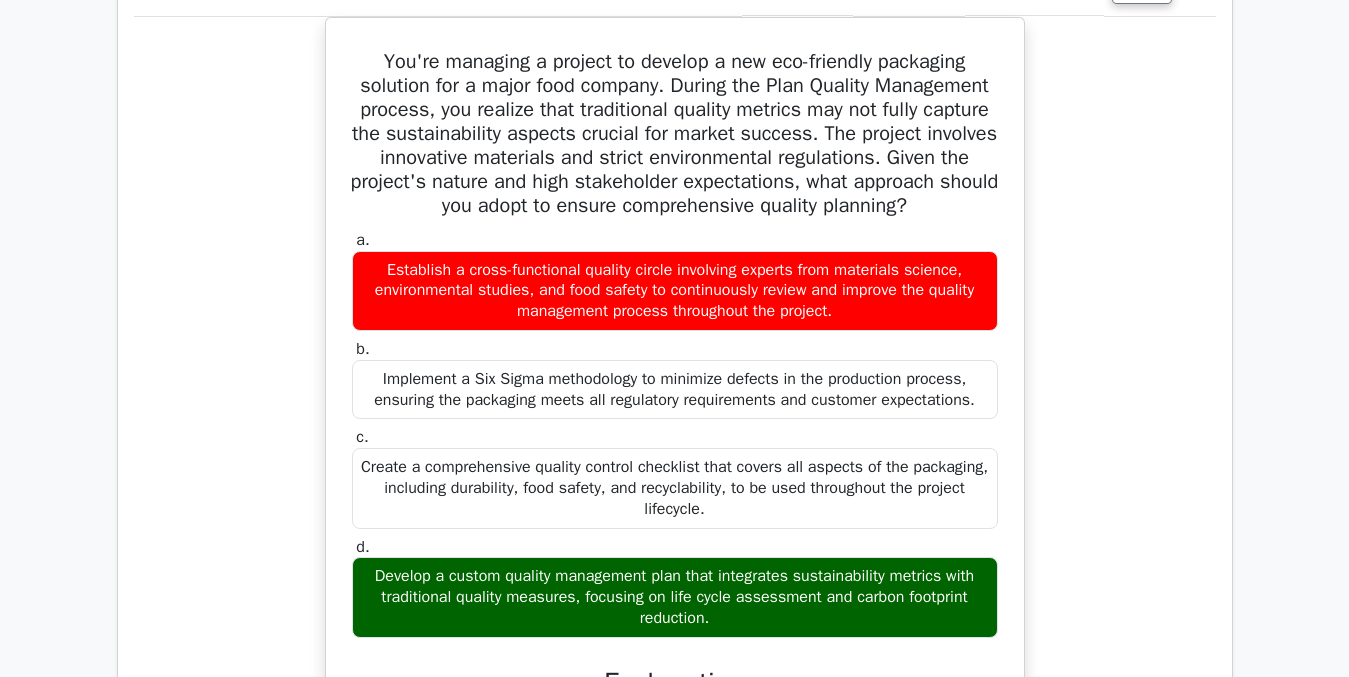 scroll, scrollTop: 3048, scrollLeft: 0, axis: vertical 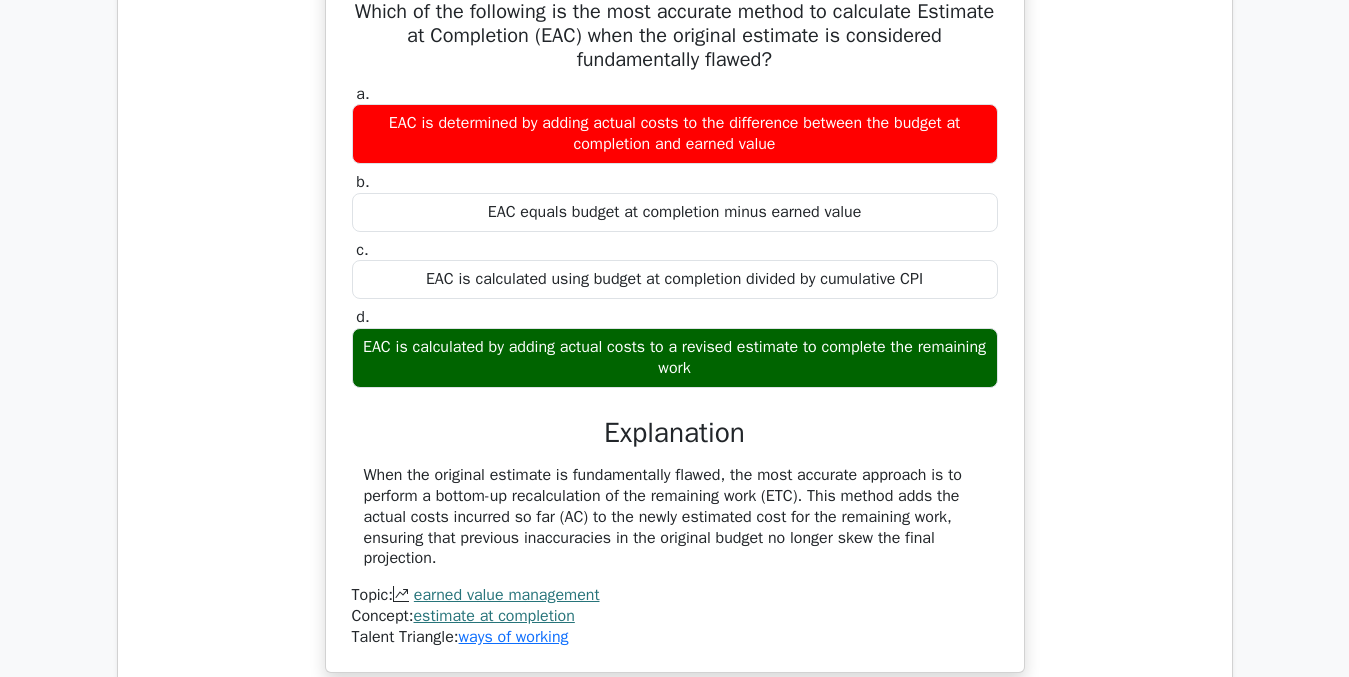drag, startPoint x: 1346, startPoint y: 97, endPoint x: 1345, endPoint y: 82, distance: 15.033297 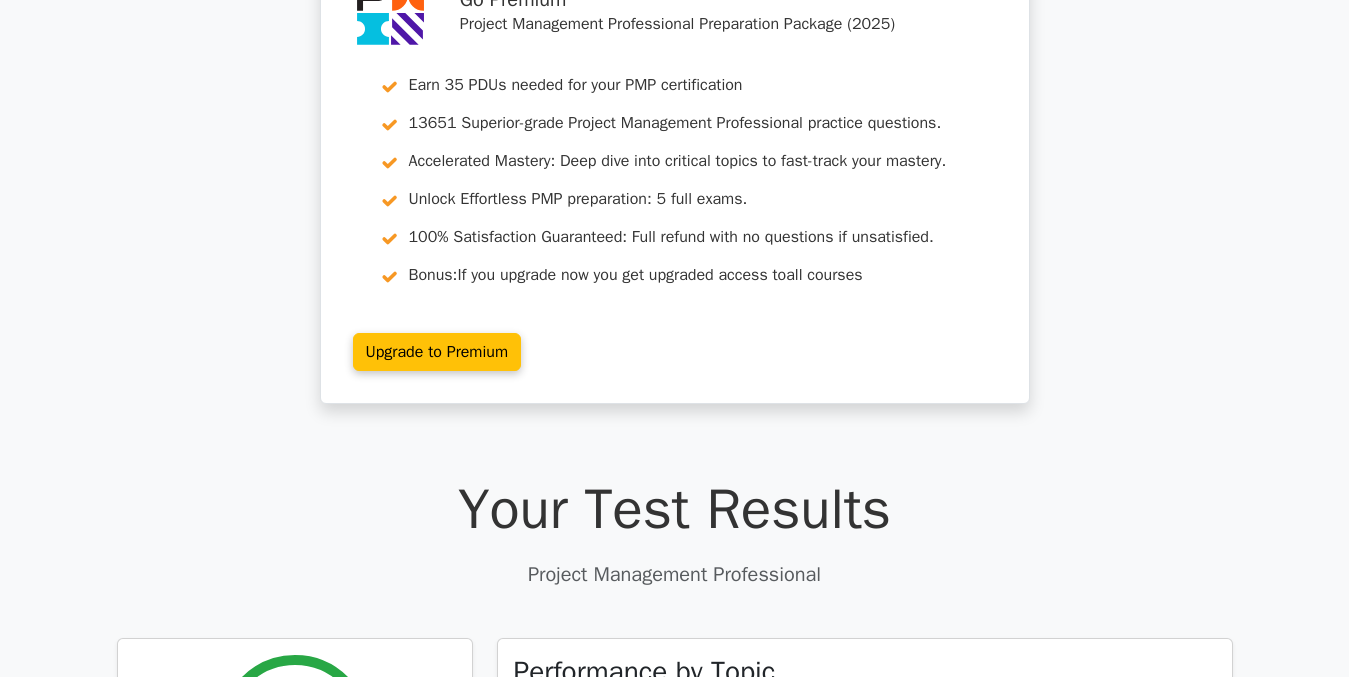 scroll, scrollTop: 0, scrollLeft: 0, axis: both 